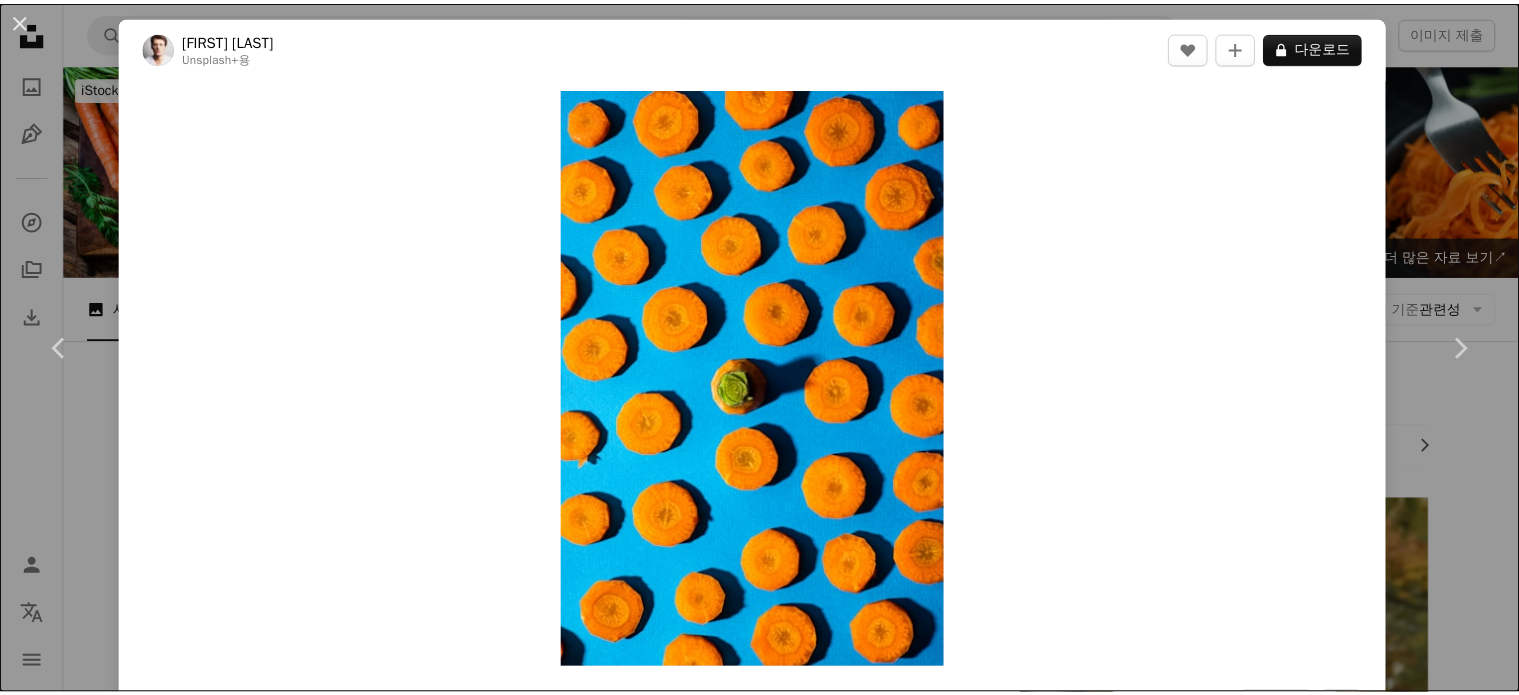 scroll, scrollTop: 5500, scrollLeft: 0, axis: vertical 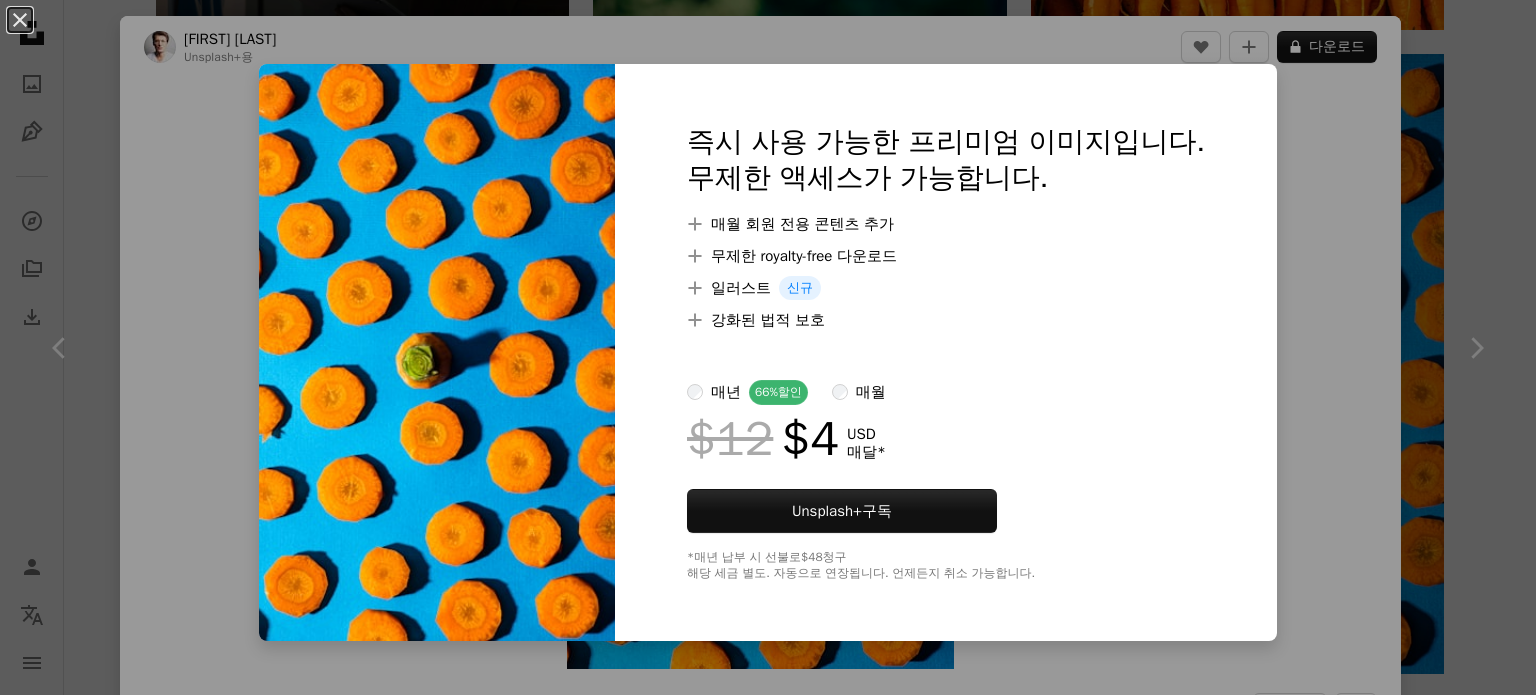 click on "An X shape 즉시 사용 가능한 프리미엄 이미지입니다. 무제한 액세스가 가능합니다. A plus sign 매월 회원 전용 콘텐츠 추가 A plus sign 무제한 royalty-free 다운로드 A plus sign 일러스트  신규 A plus sign 강화된 법적 보호 매년 66%  할인 매월 $12   $4 USD 매달 * Unsplash+  구독 *매년 납부 시 선불로  $48  청구 해당 세금 별도. 자동으로 연장됩니다. 언제든지 취소 가능합니다." at bounding box center [768, 347] 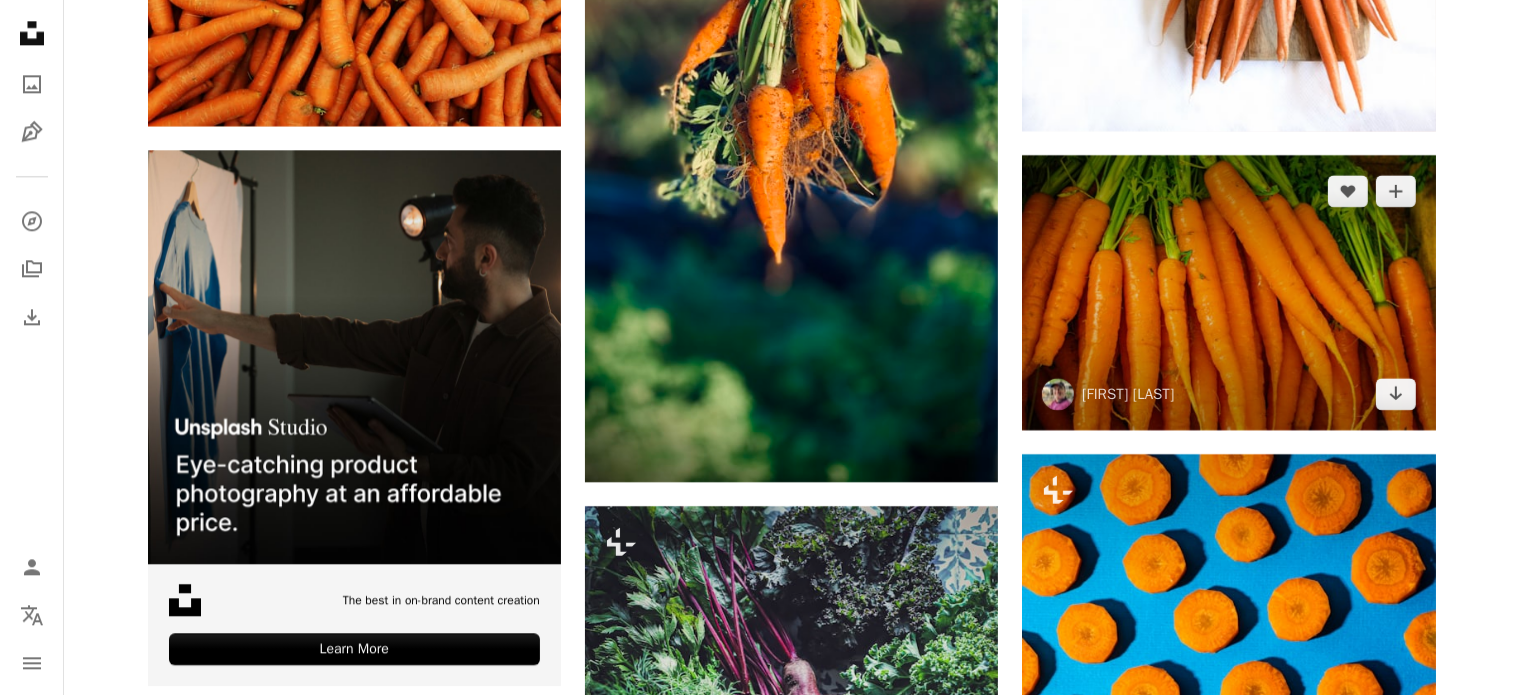 scroll, scrollTop: 4700, scrollLeft: 0, axis: vertical 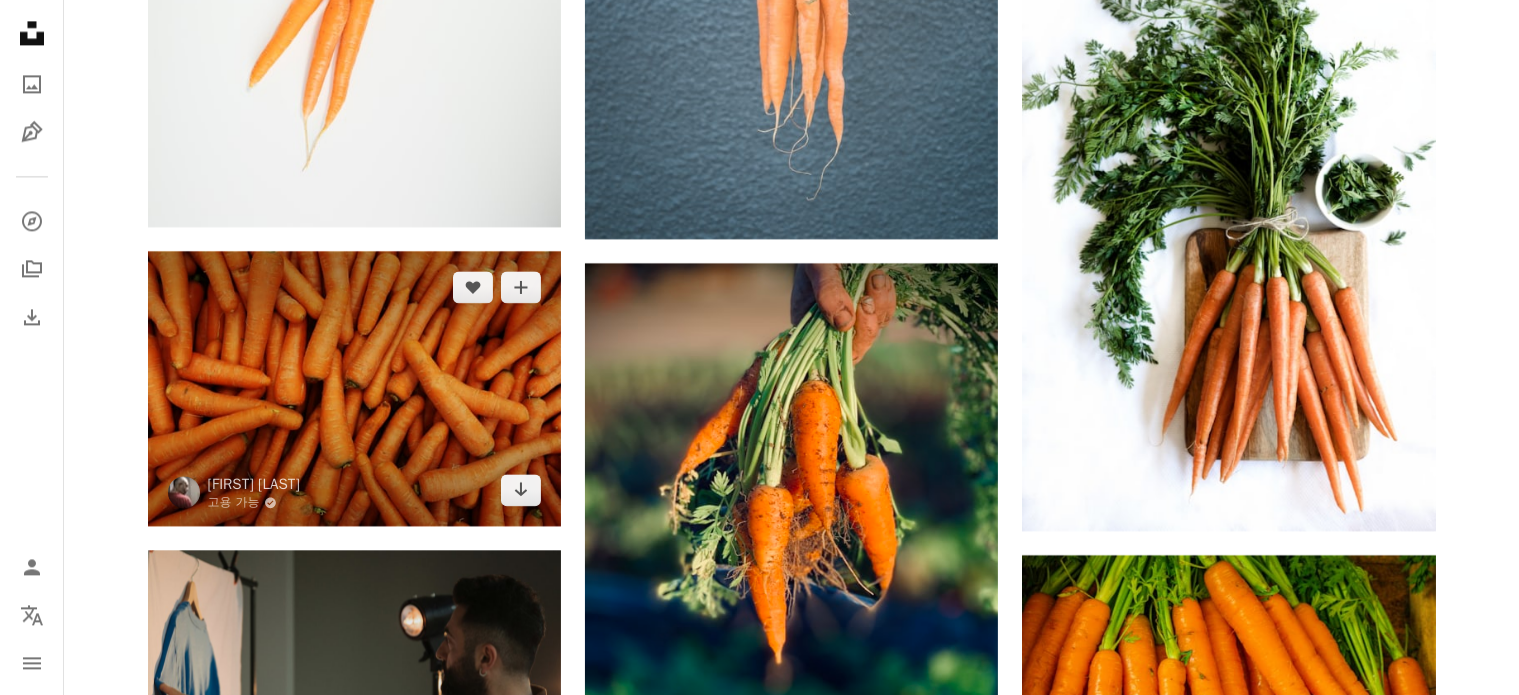 click at bounding box center [354, 388] 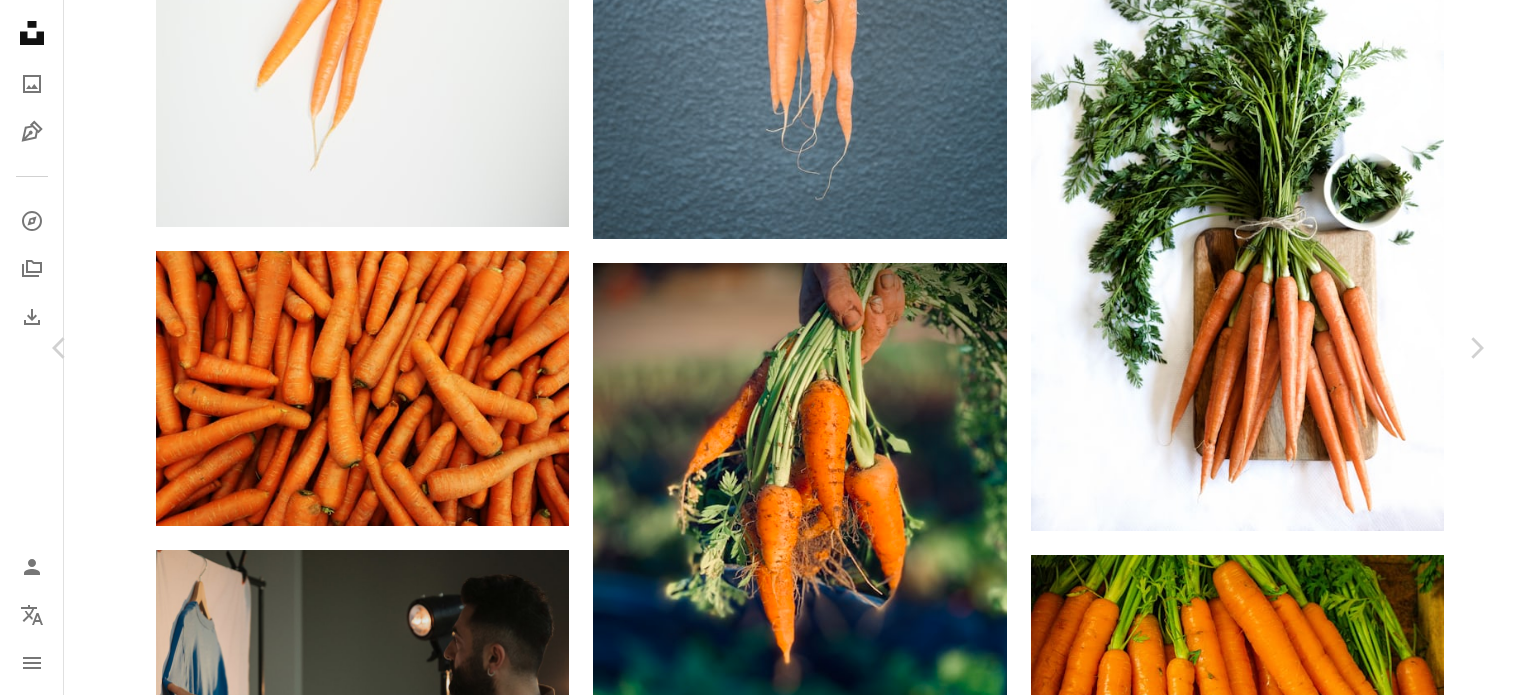 drag, startPoint x: 926, startPoint y: 240, endPoint x: 789, endPoint y: 278, distance: 142.17242 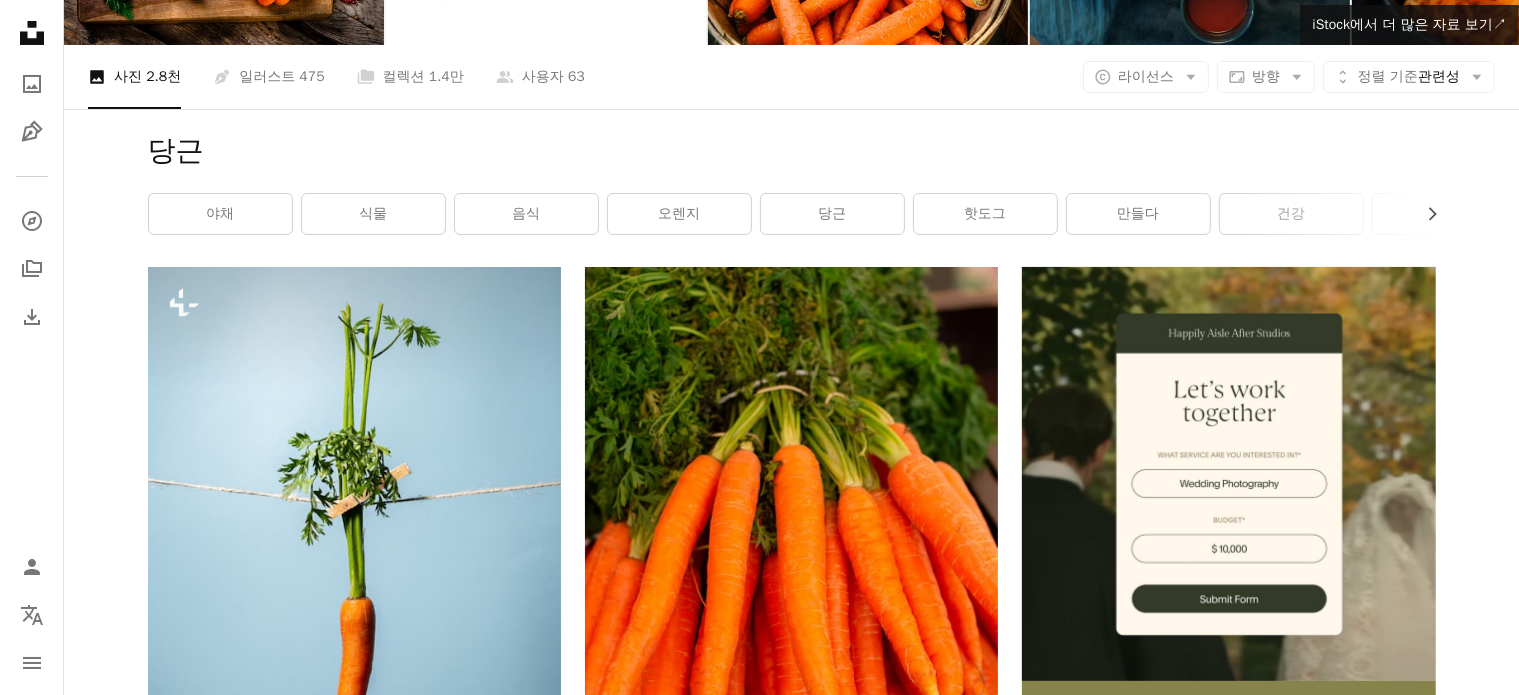 scroll, scrollTop: 0, scrollLeft: 0, axis: both 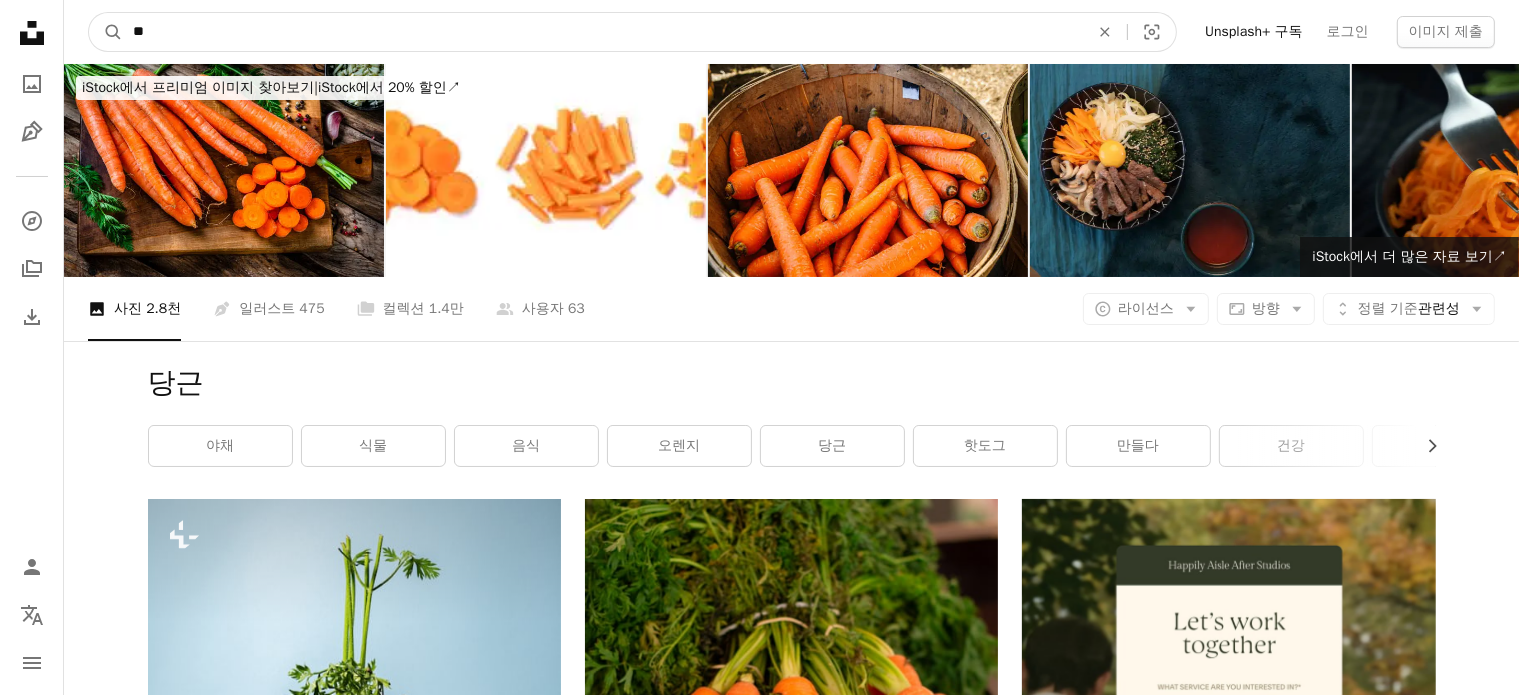 drag, startPoint x: 304, startPoint y: 41, endPoint x: 0, endPoint y: 78, distance: 306.24338 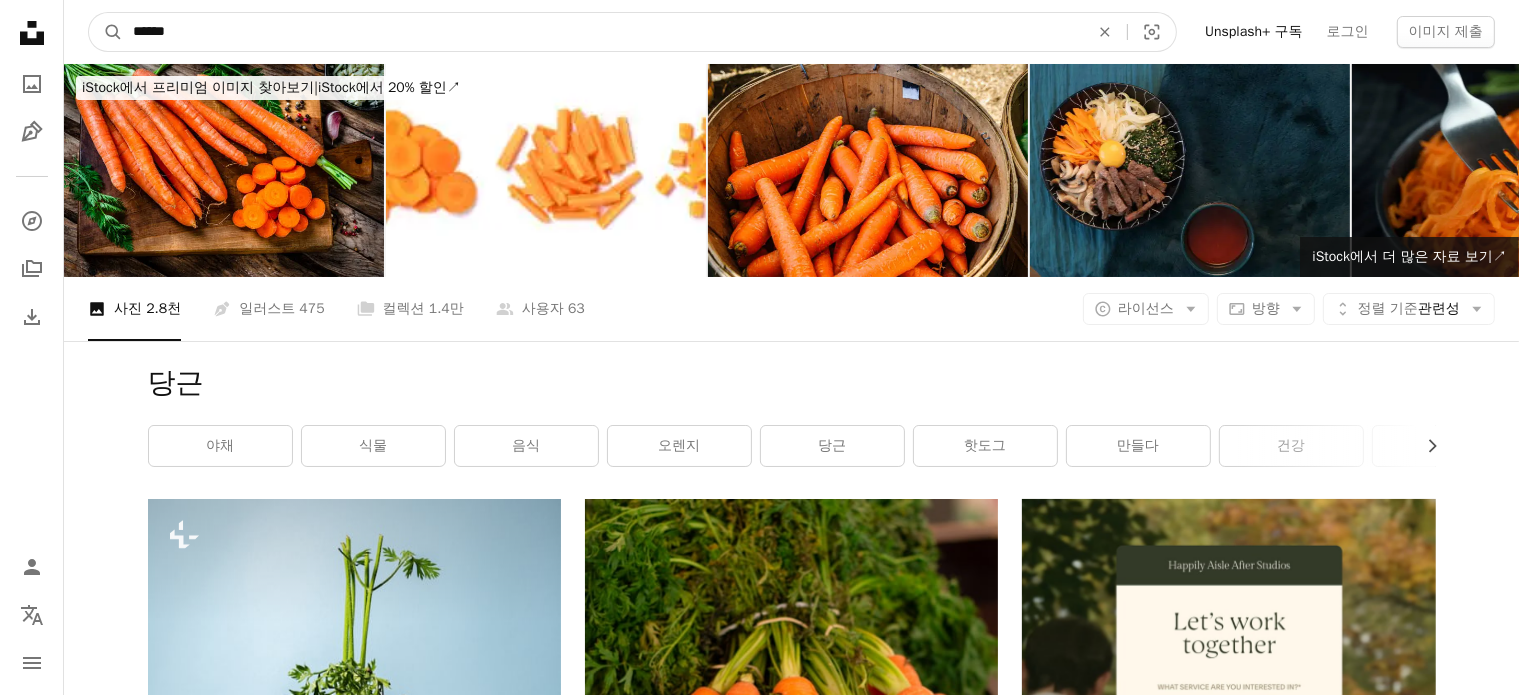 type on "******" 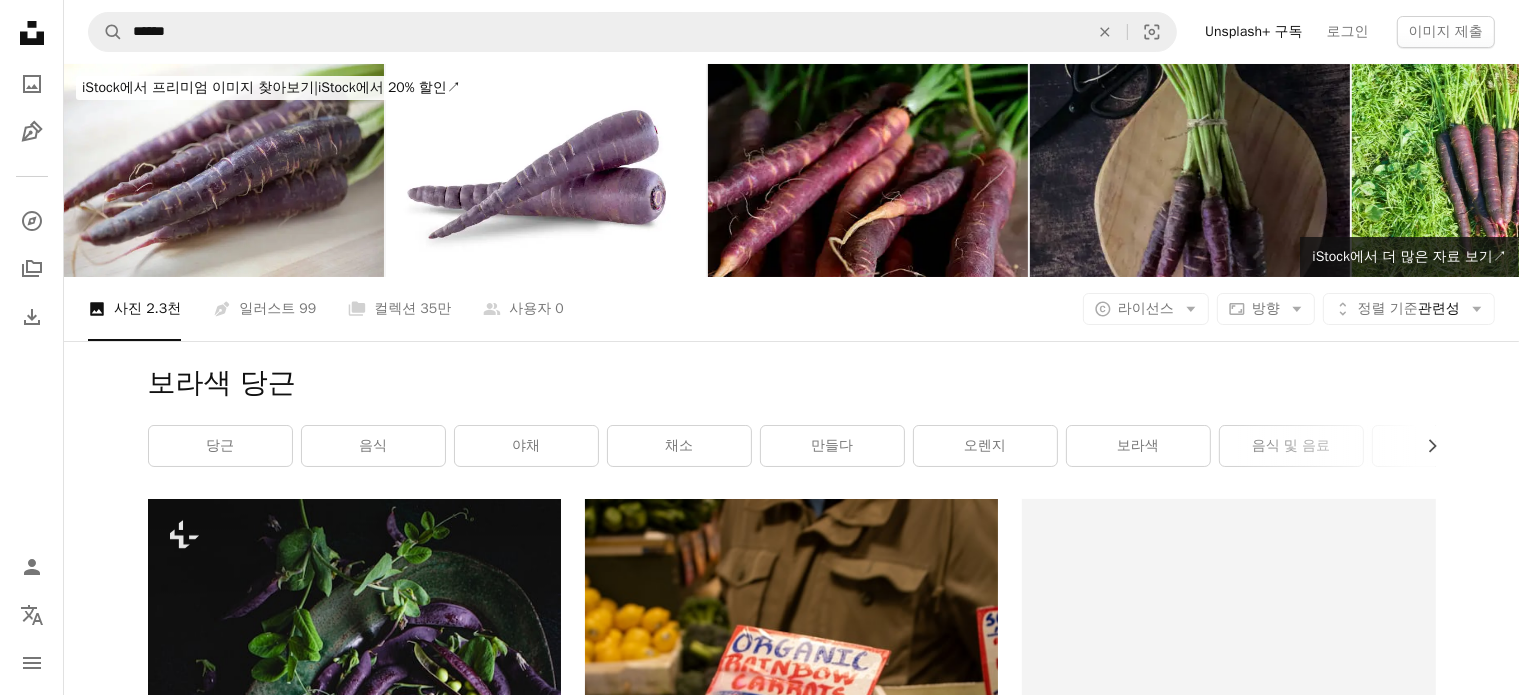 scroll, scrollTop: 0, scrollLeft: 0, axis: both 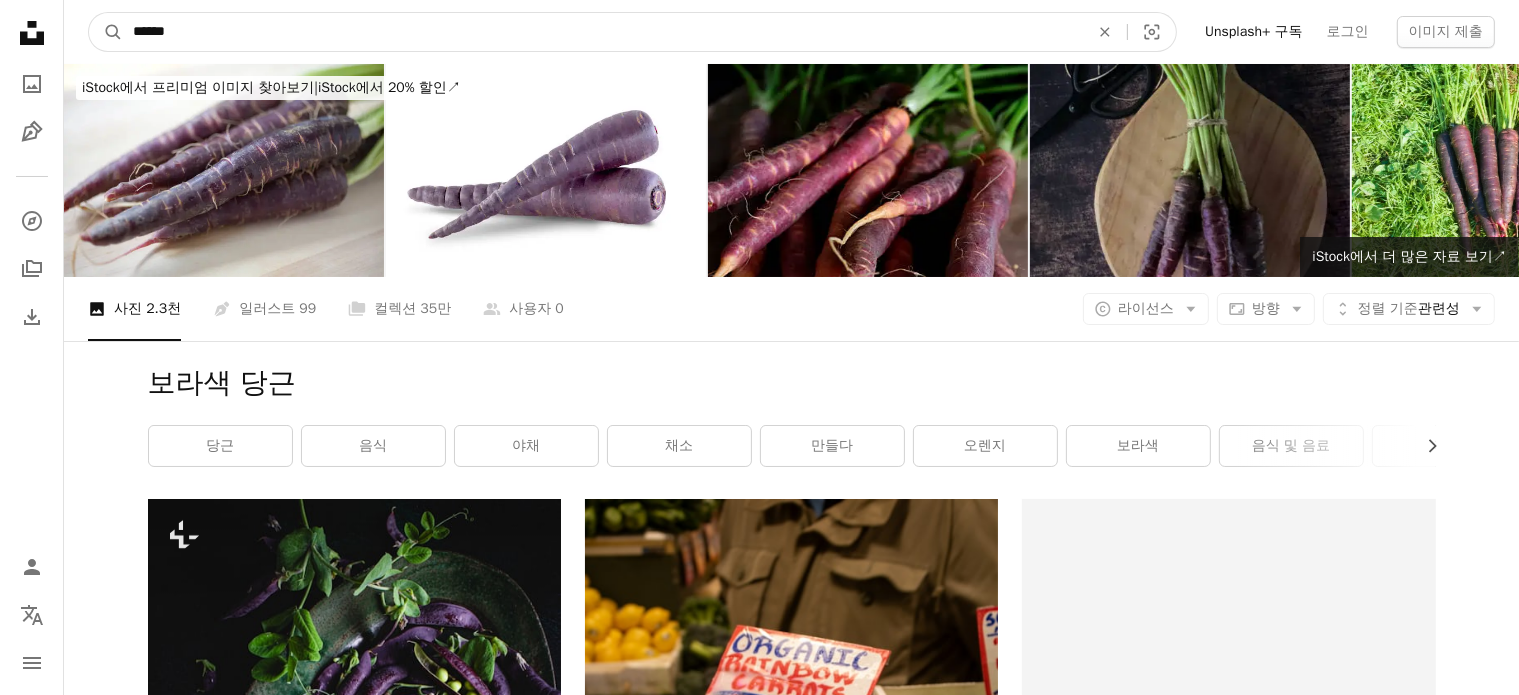 drag, startPoint x: 508, startPoint y: 26, endPoint x: 0, endPoint y: 34, distance: 508.063 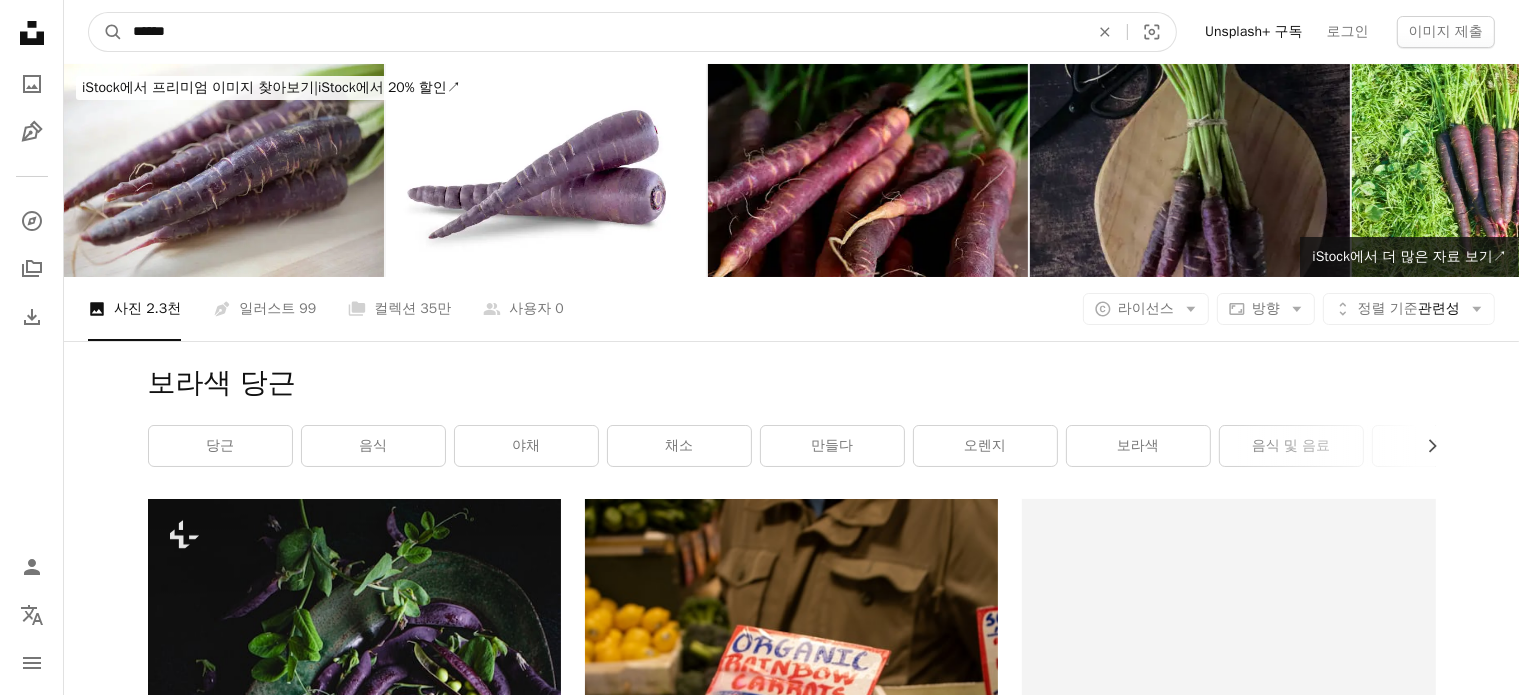 type on "******" 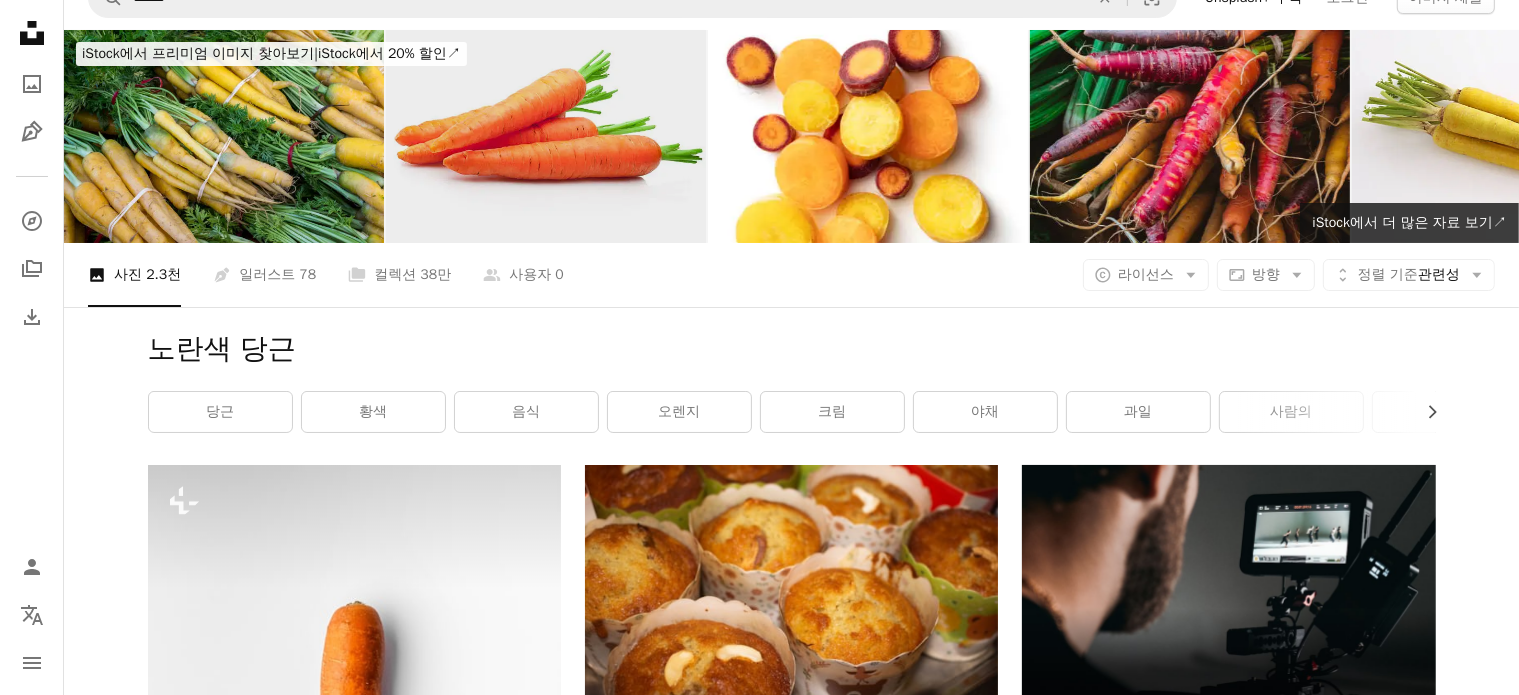 scroll, scrollTop: 0, scrollLeft: 0, axis: both 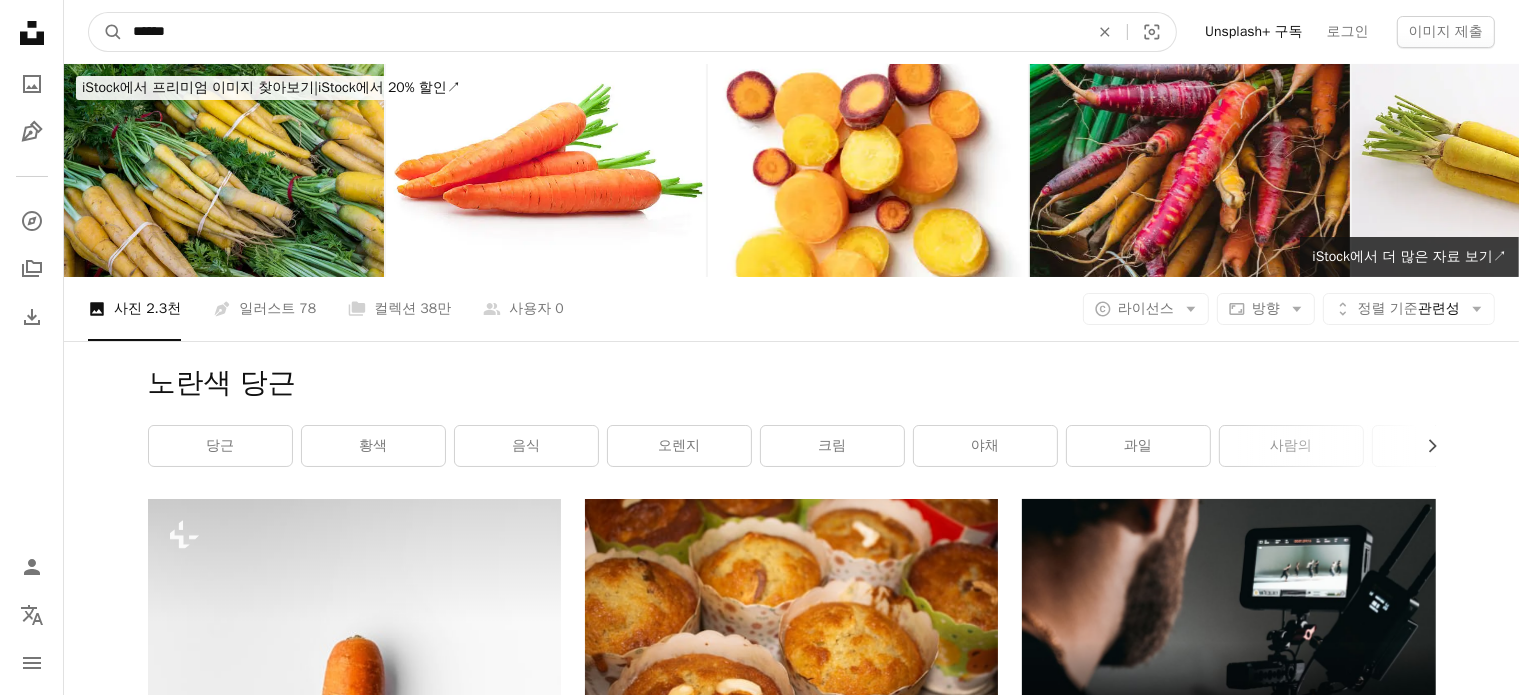 drag, startPoint x: 594, startPoint y: 38, endPoint x: 327, endPoint y: 15, distance: 267.9888 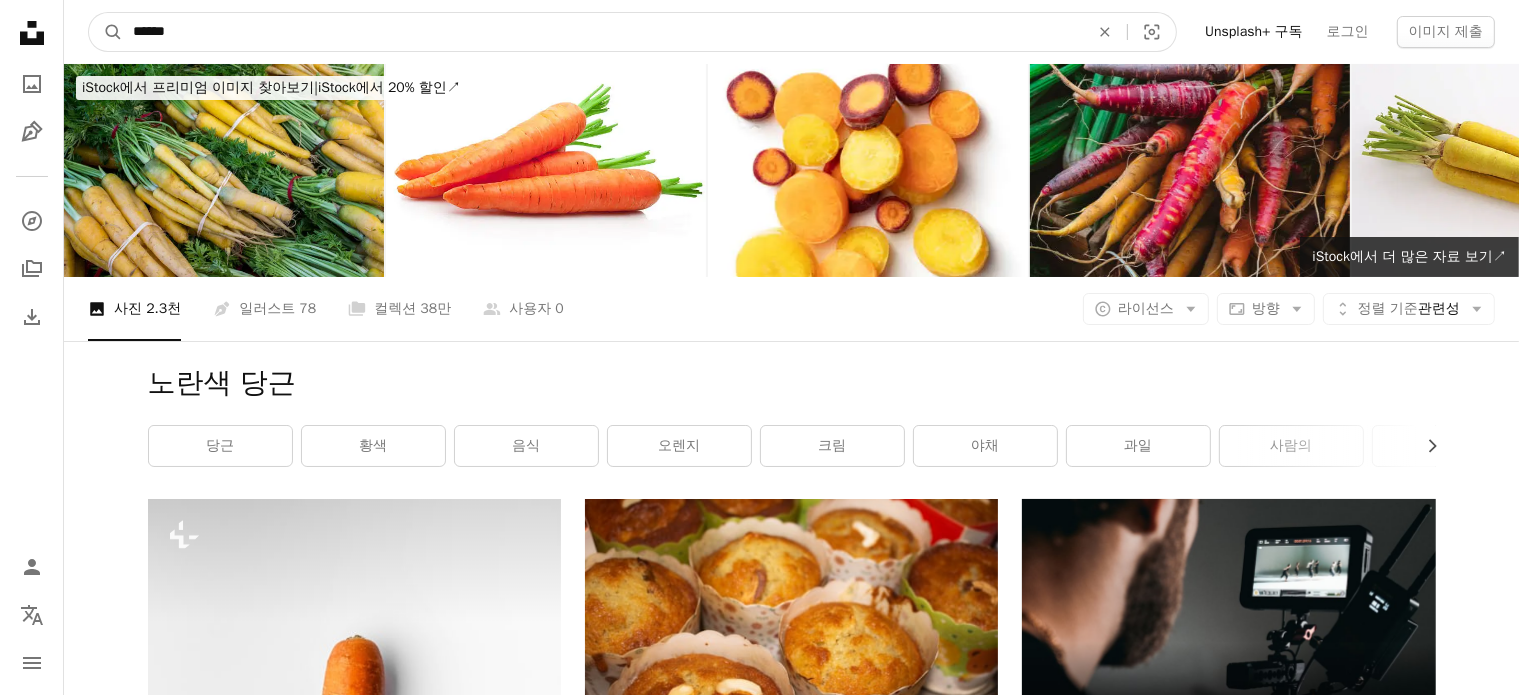type on "******" 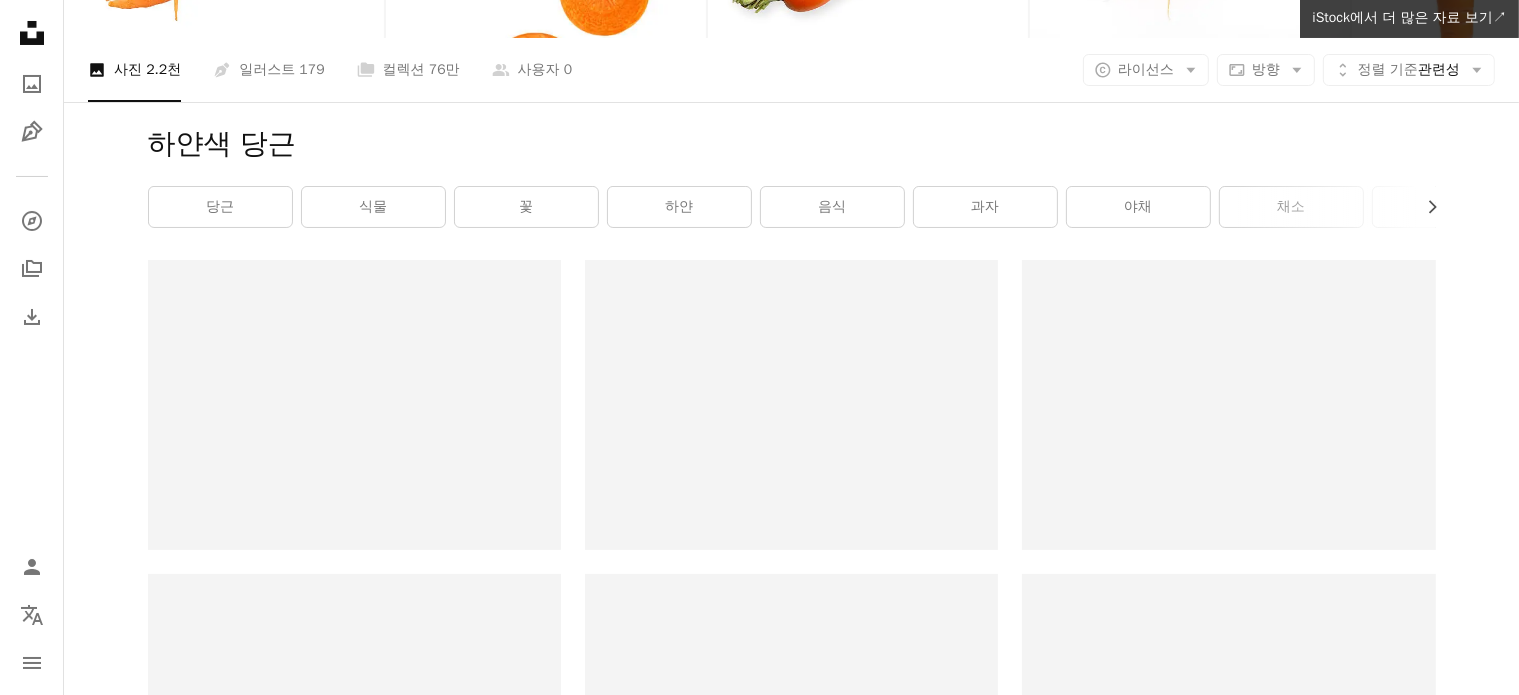 scroll, scrollTop: 300, scrollLeft: 0, axis: vertical 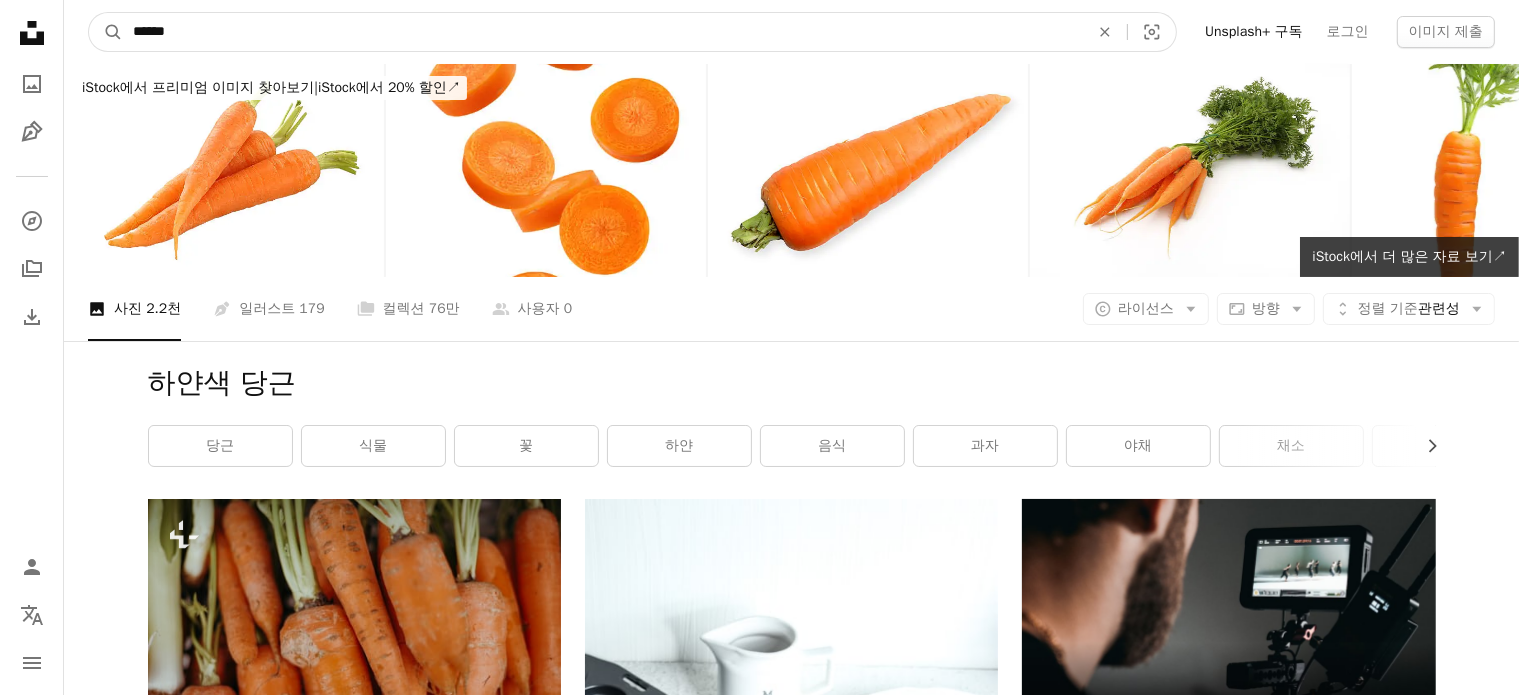 drag, startPoint x: 166, startPoint y: 39, endPoint x: 56, endPoint y: 38, distance: 110.00455 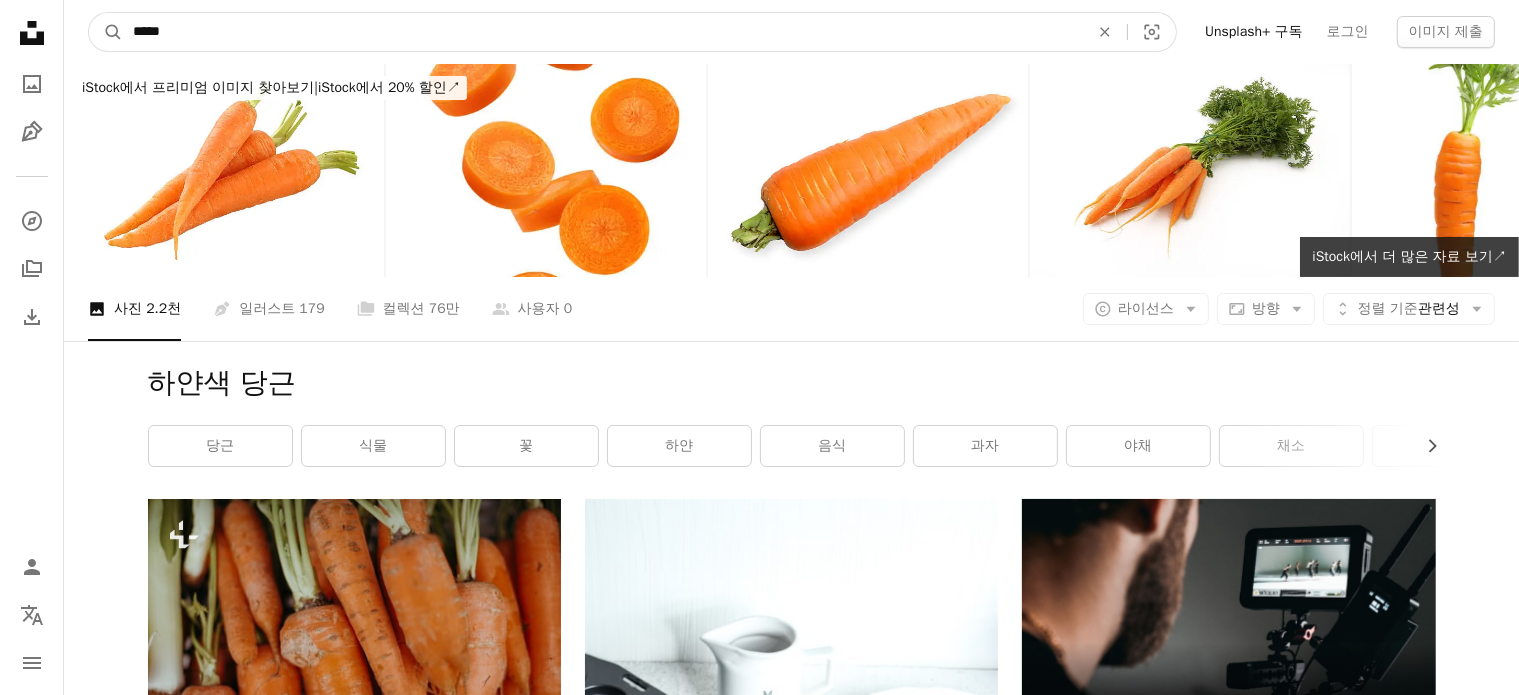 type on "*****" 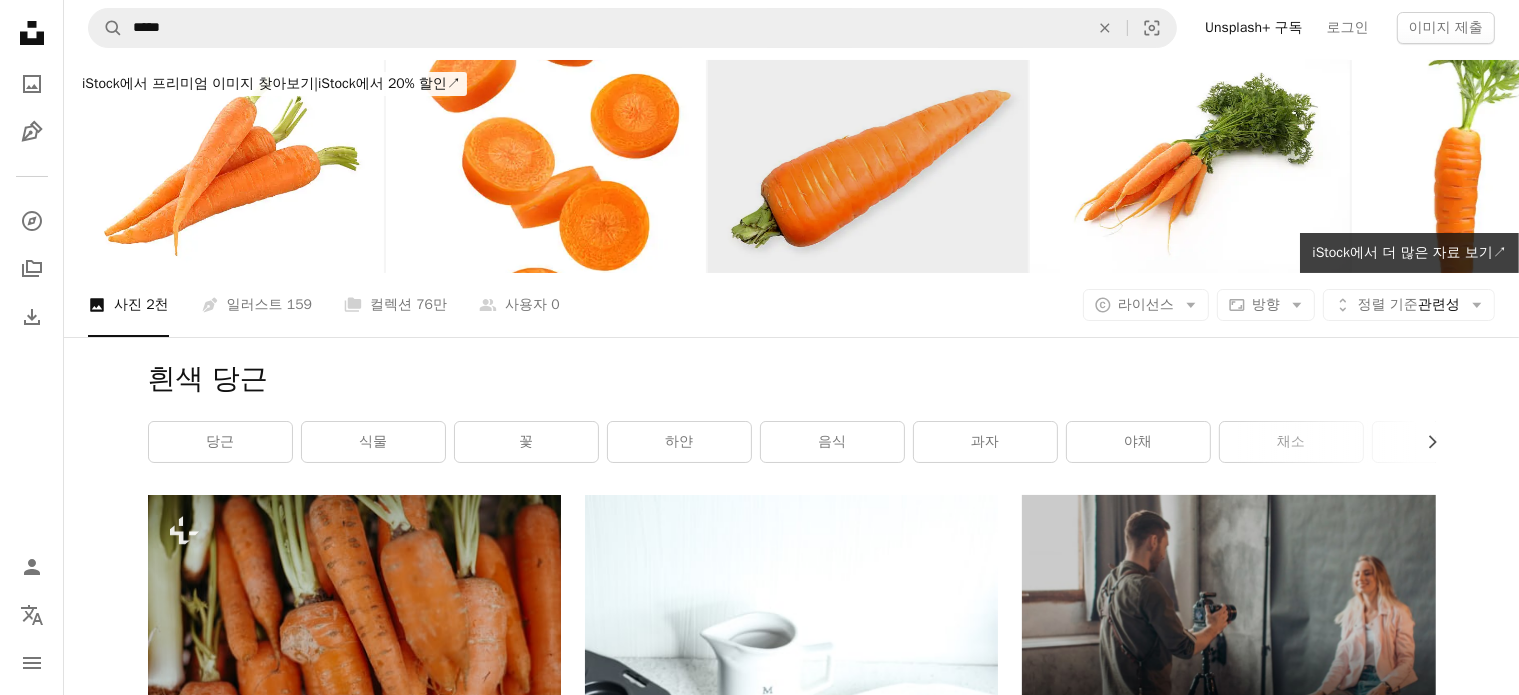 scroll, scrollTop: 0, scrollLeft: 0, axis: both 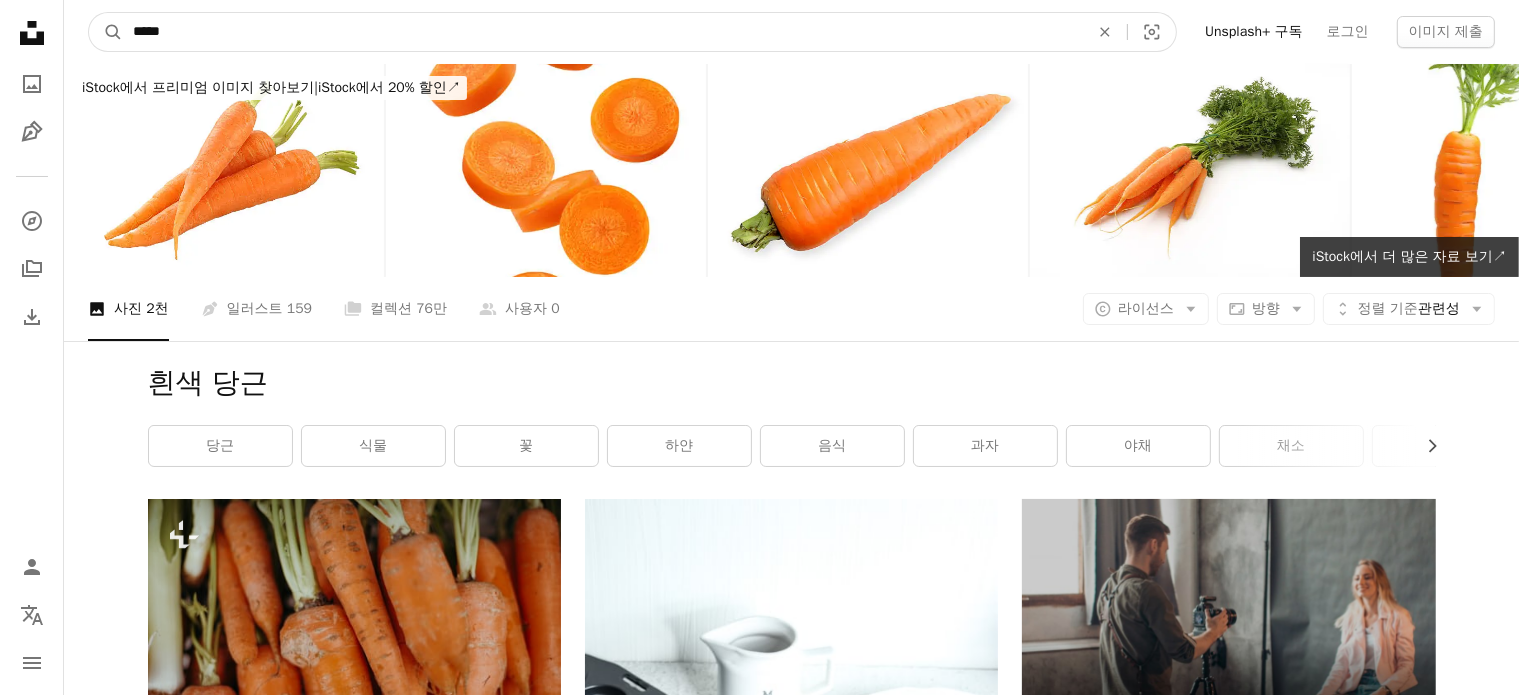 drag, startPoint x: 268, startPoint y: 30, endPoint x: 0, endPoint y: 43, distance: 268.31512 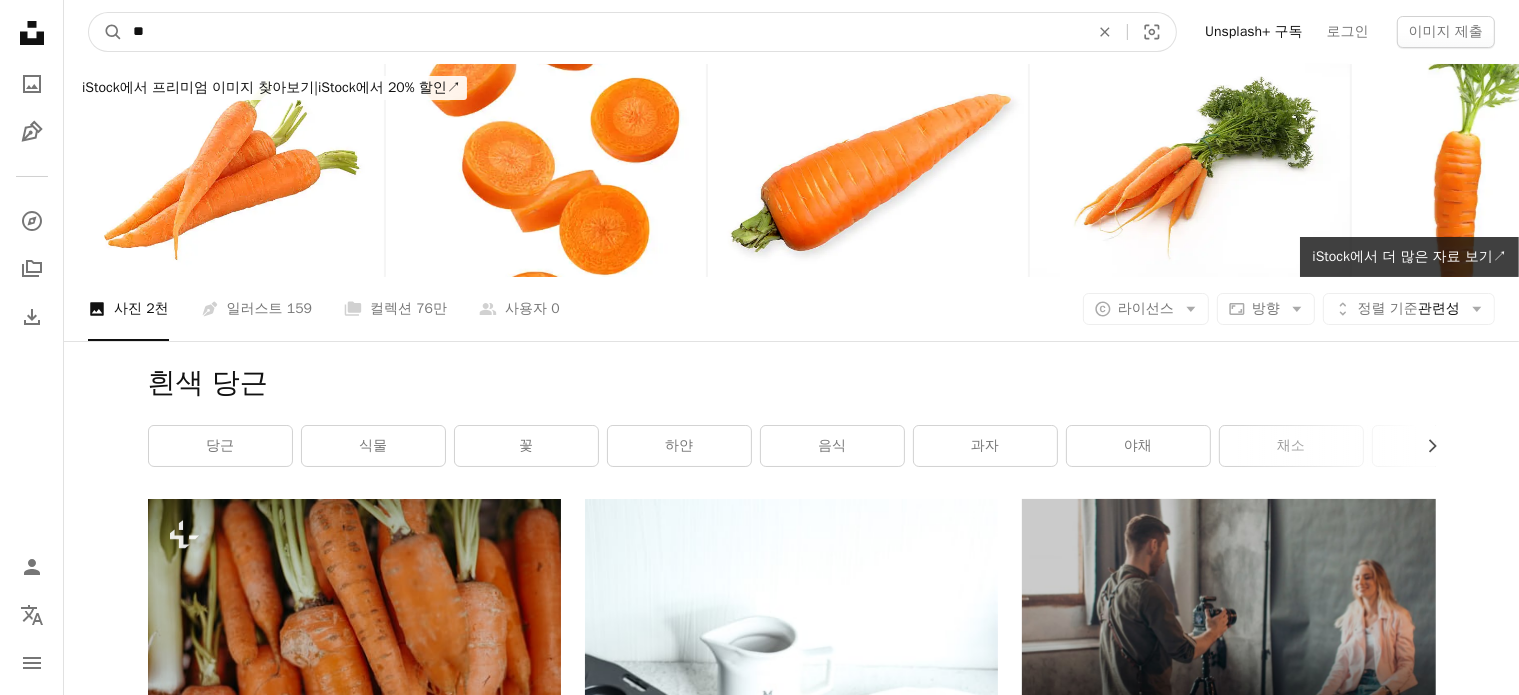 type on "*" 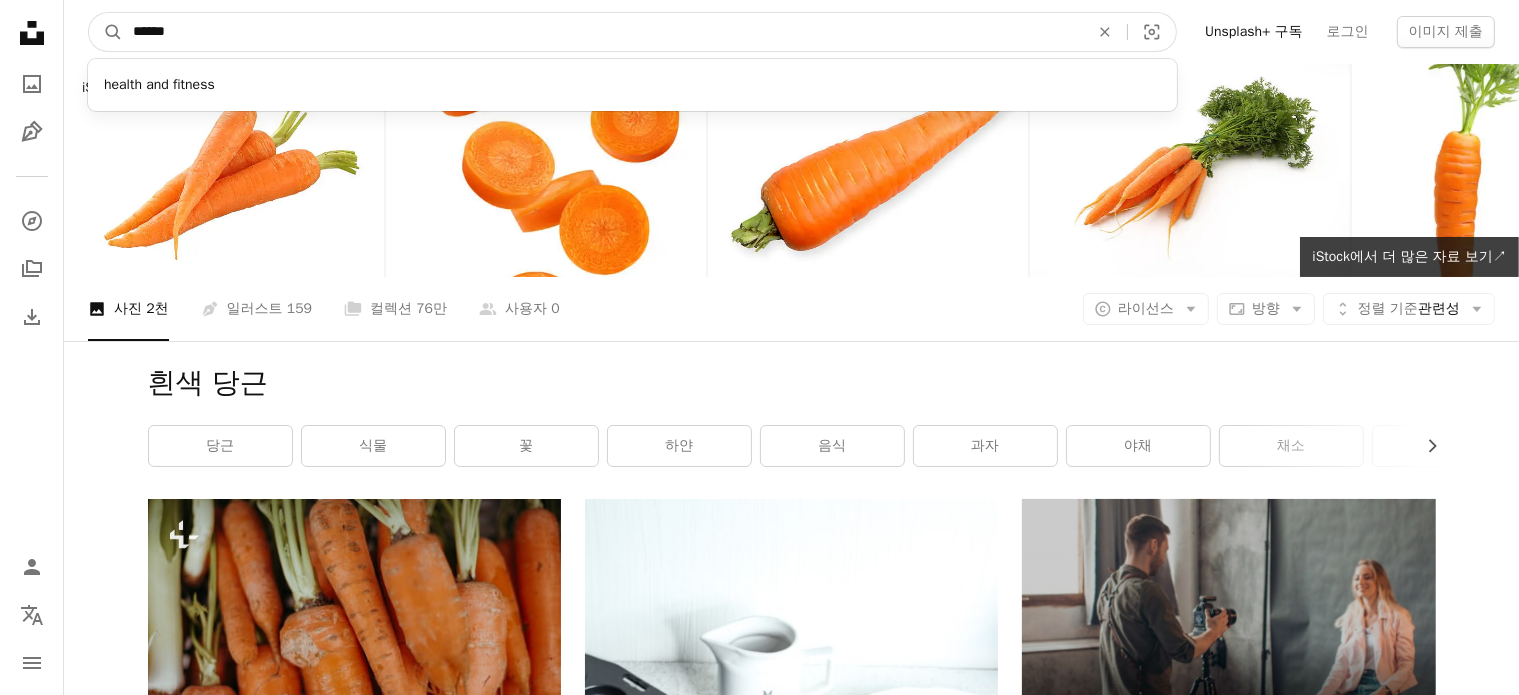 type on "******" 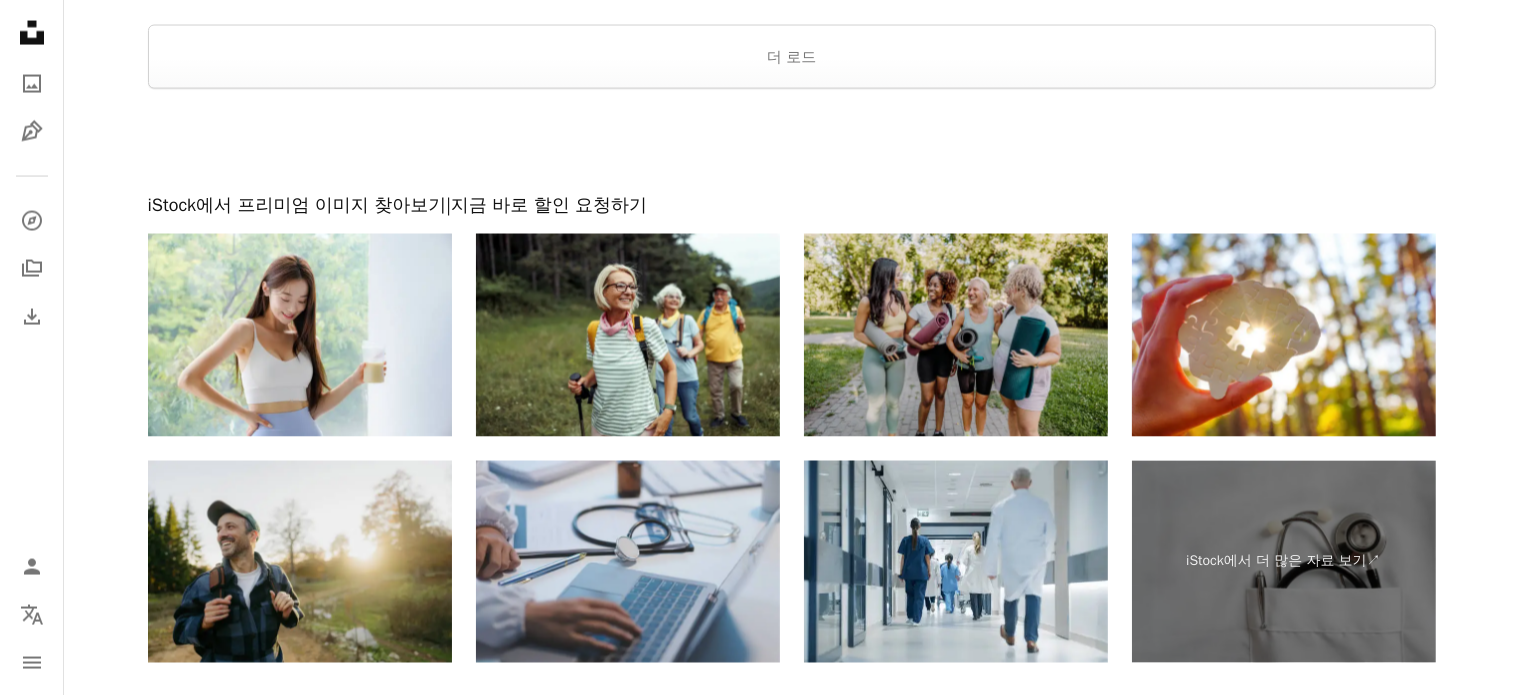 scroll, scrollTop: 3200, scrollLeft: 0, axis: vertical 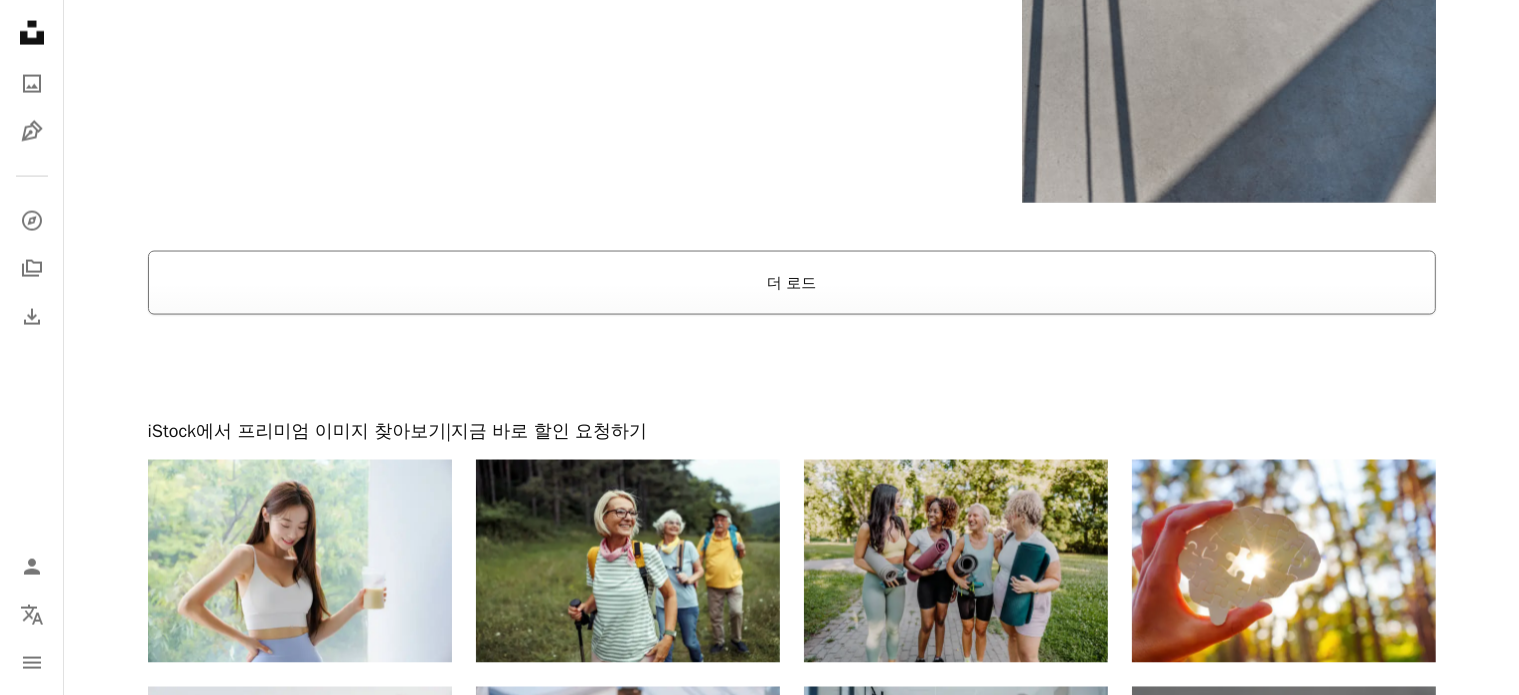 click on "더 로드" at bounding box center [792, 283] 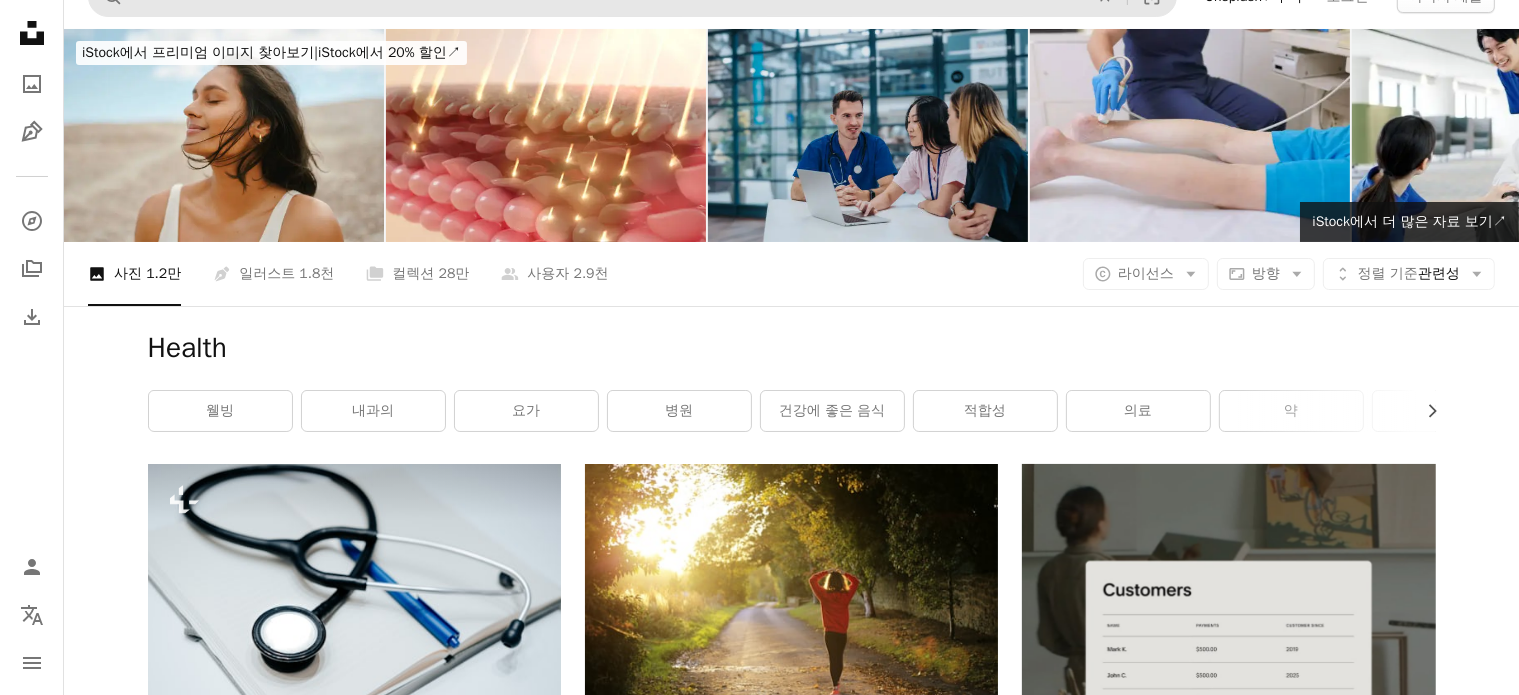 scroll, scrollTop: 0, scrollLeft: 0, axis: both 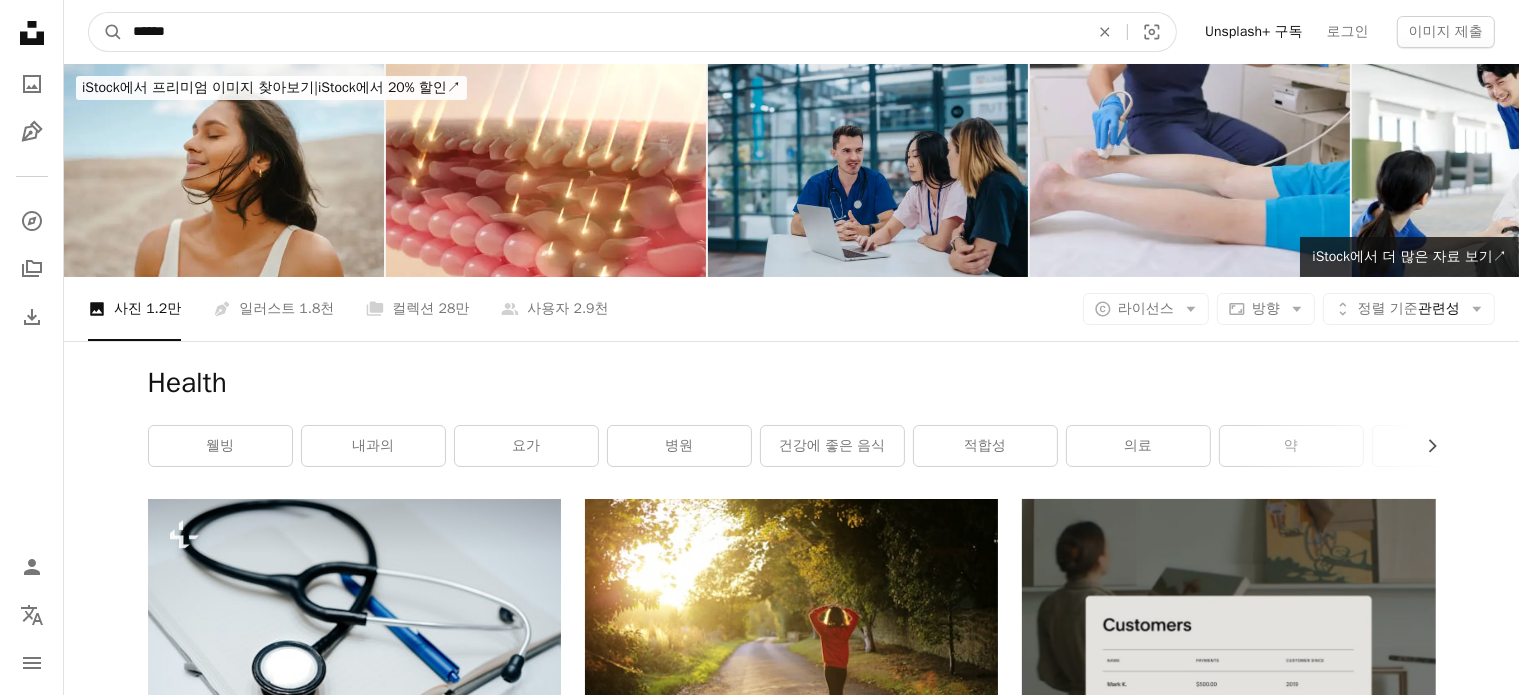 drag, startPoint x: 433, startPoint y: 31, endPoint x: 0, endPoint y: 23, distance: 433.07388 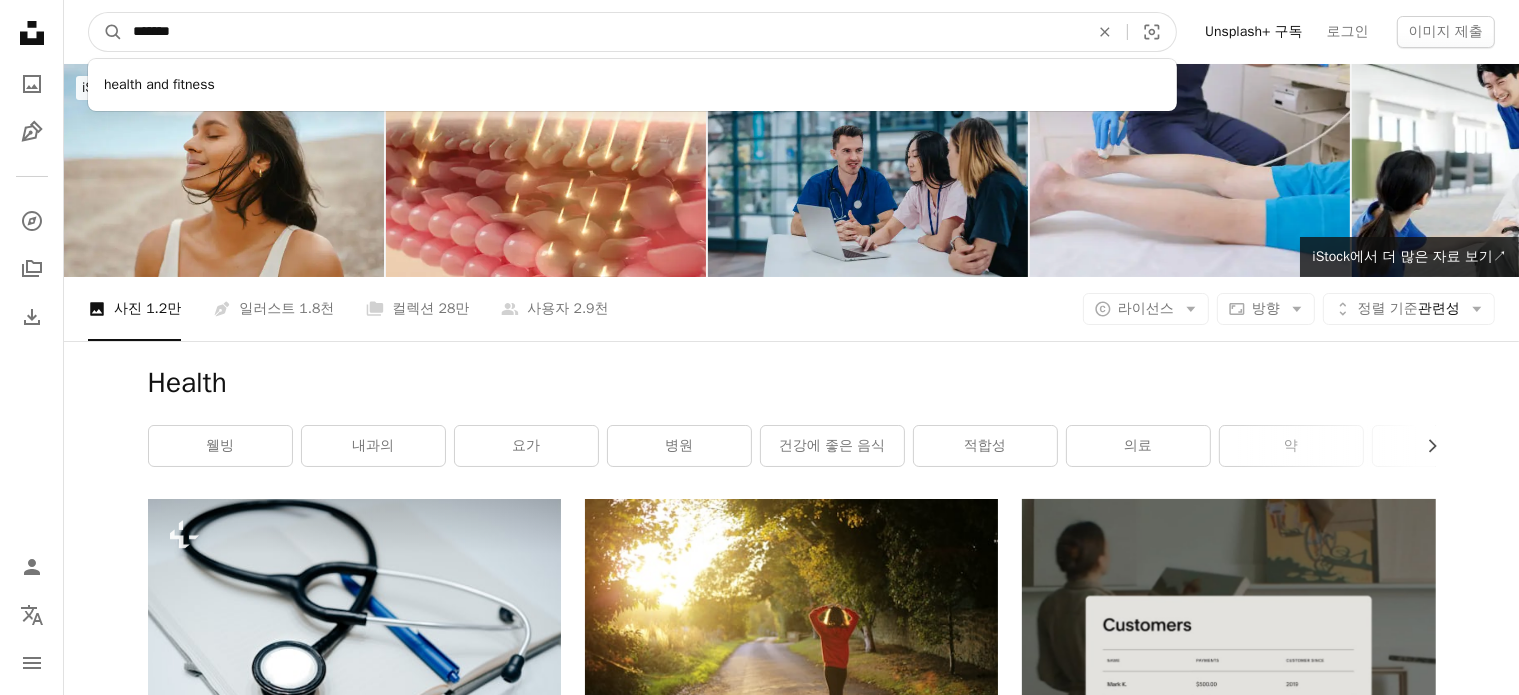 type on "*******" 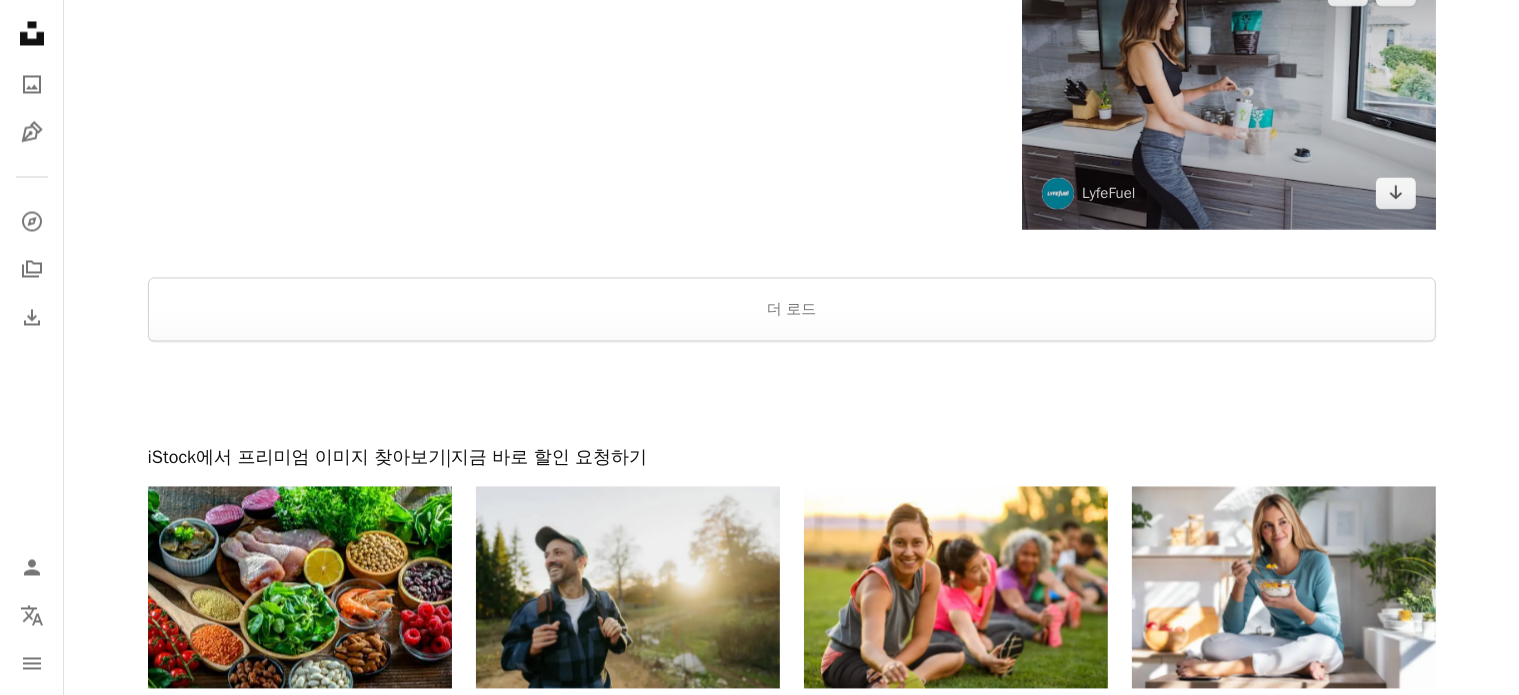 scroll, scrollTop: 4000, scrollLeft: 0, axis: vertical 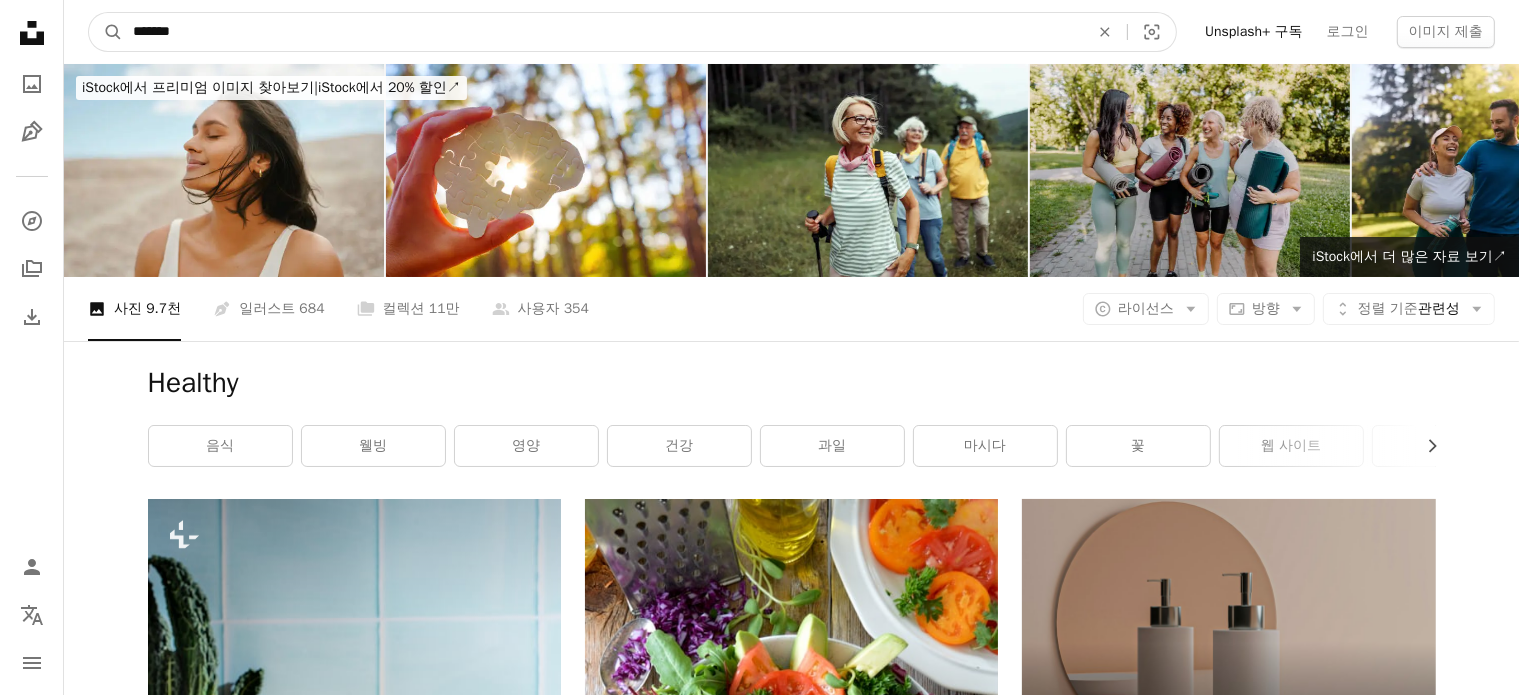 drag, startPoint x: 471, startPoint y: 32, endPoint x: 0, endPoint y: 32, distance: 471 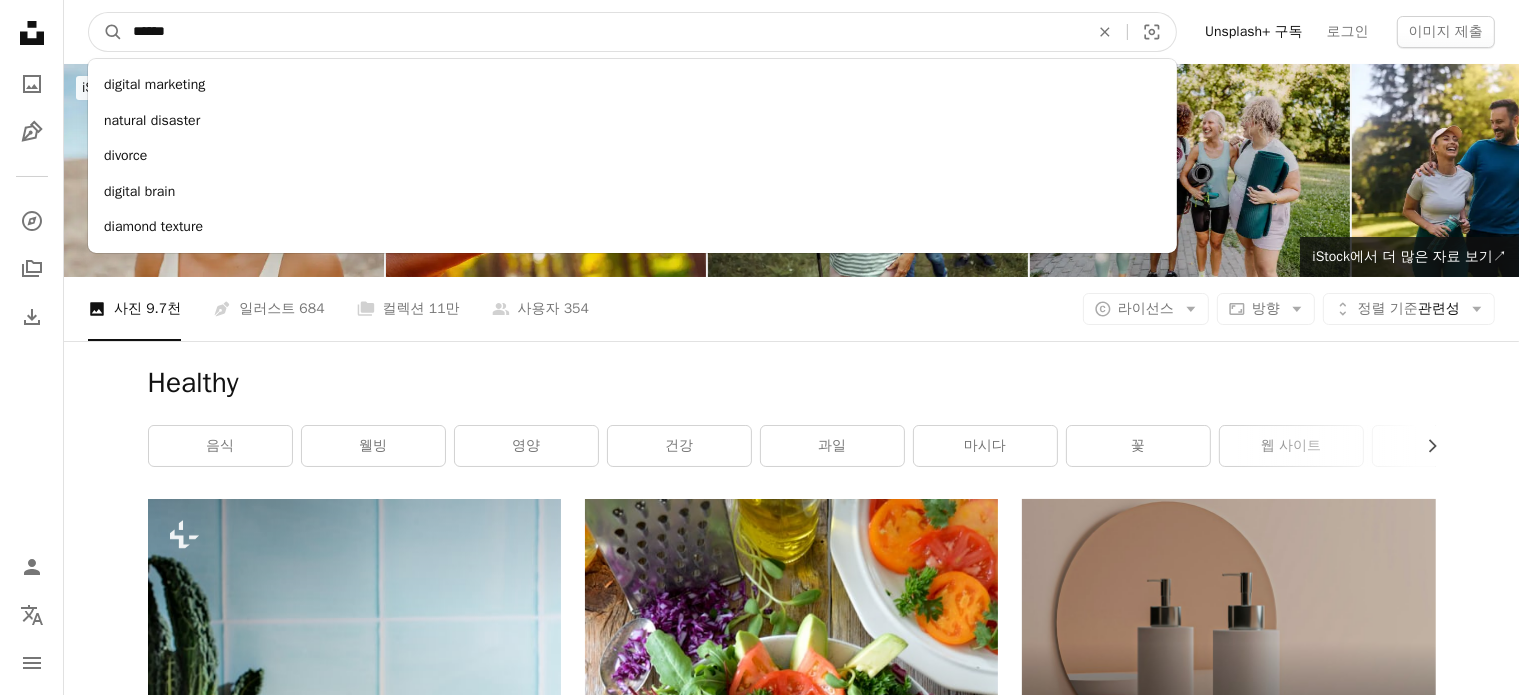 type on "******" 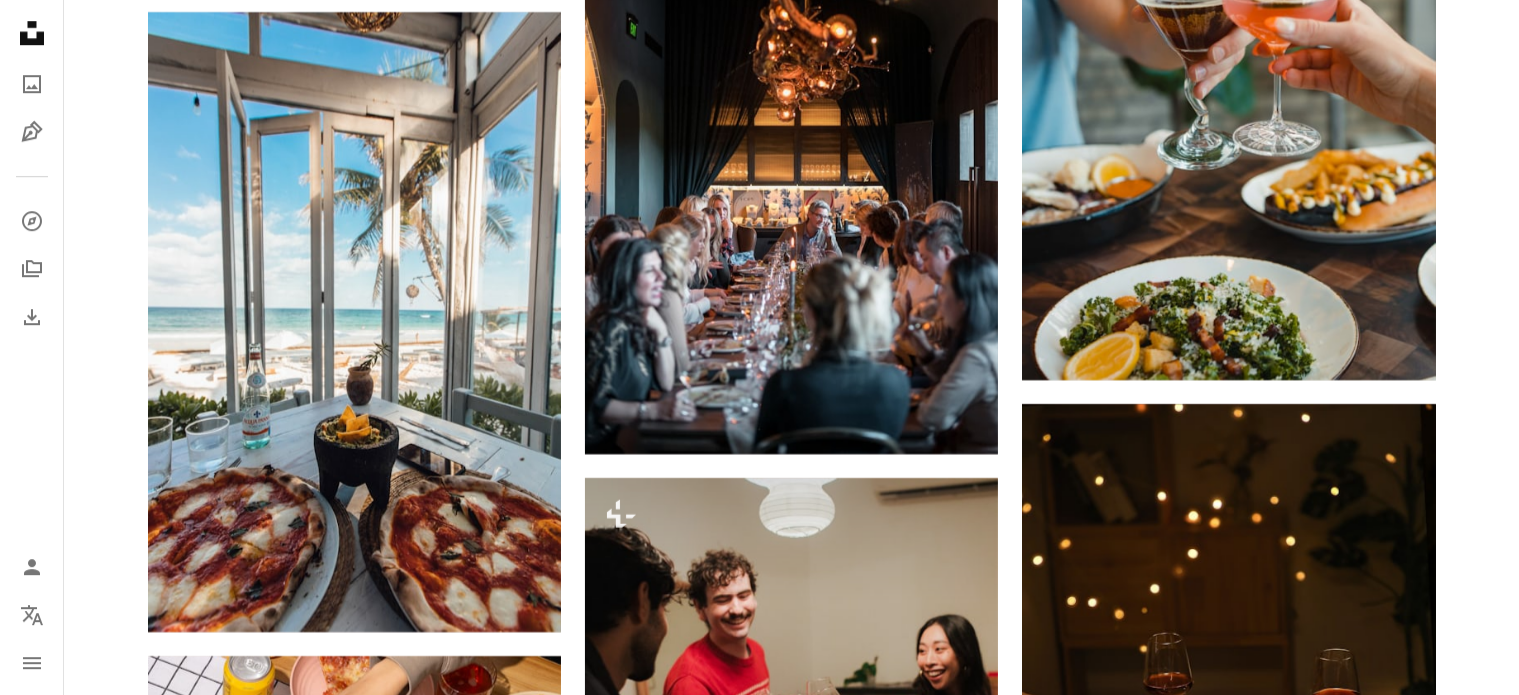 scroll, scrollTop: 6000, scrollLeft: 0, axis: vertical 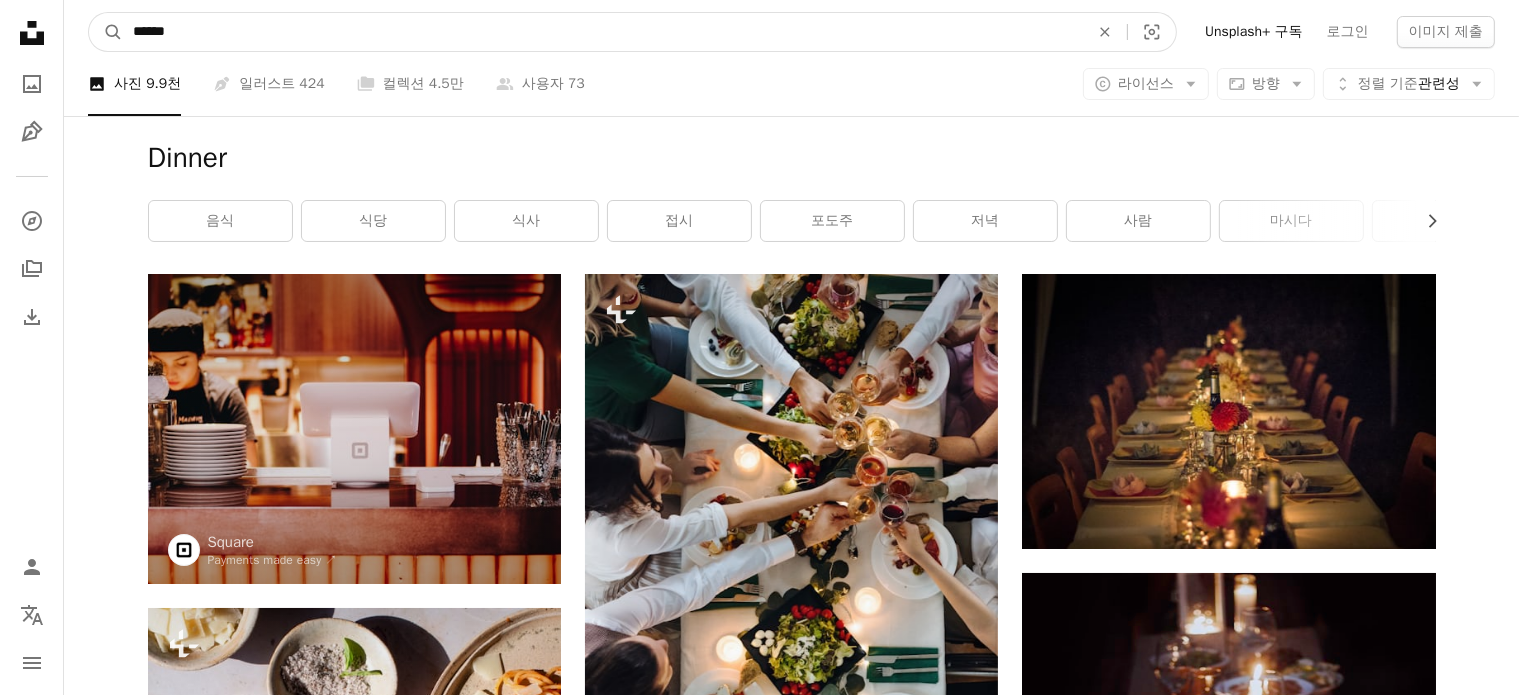 drag, startPoint x: 348, startPoint y: 29, endPoint x: 0, endPoint y: 23, distance: 348.05173 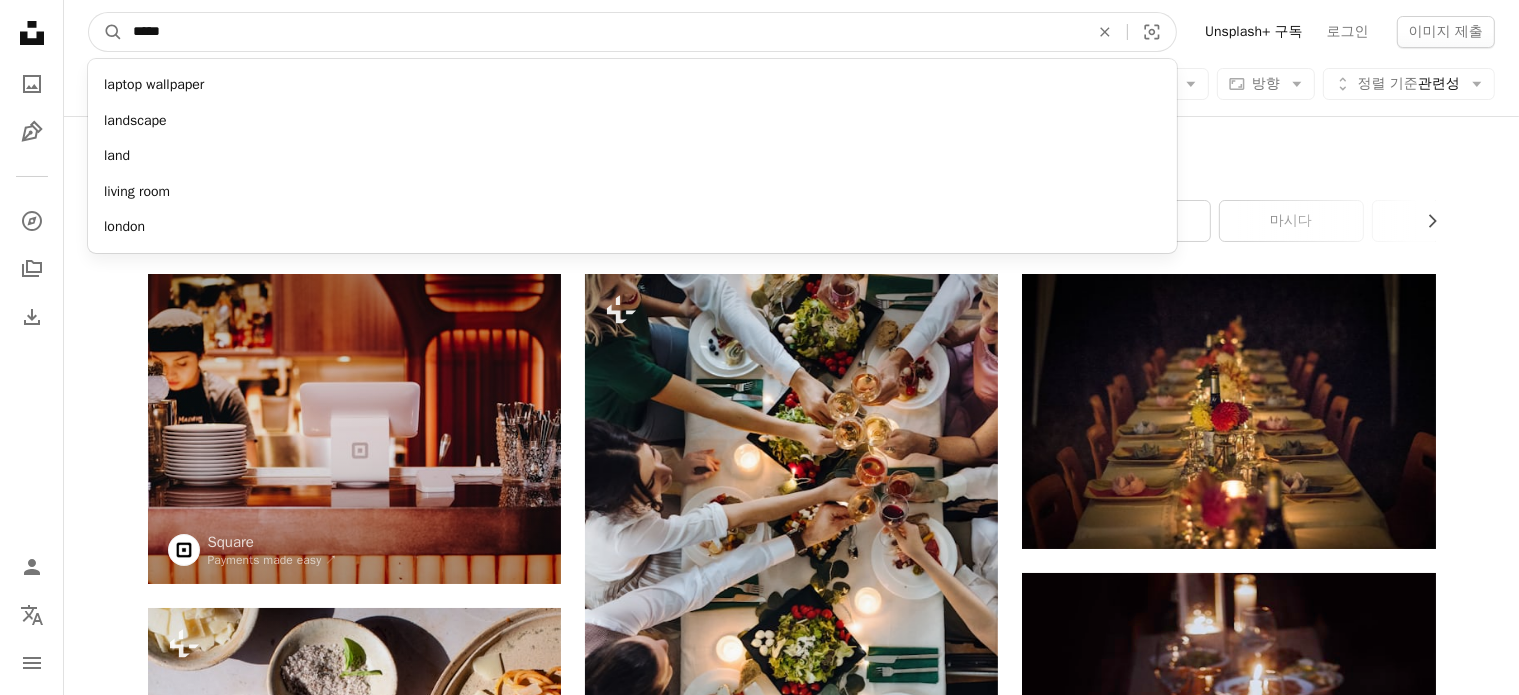 type on "*****" 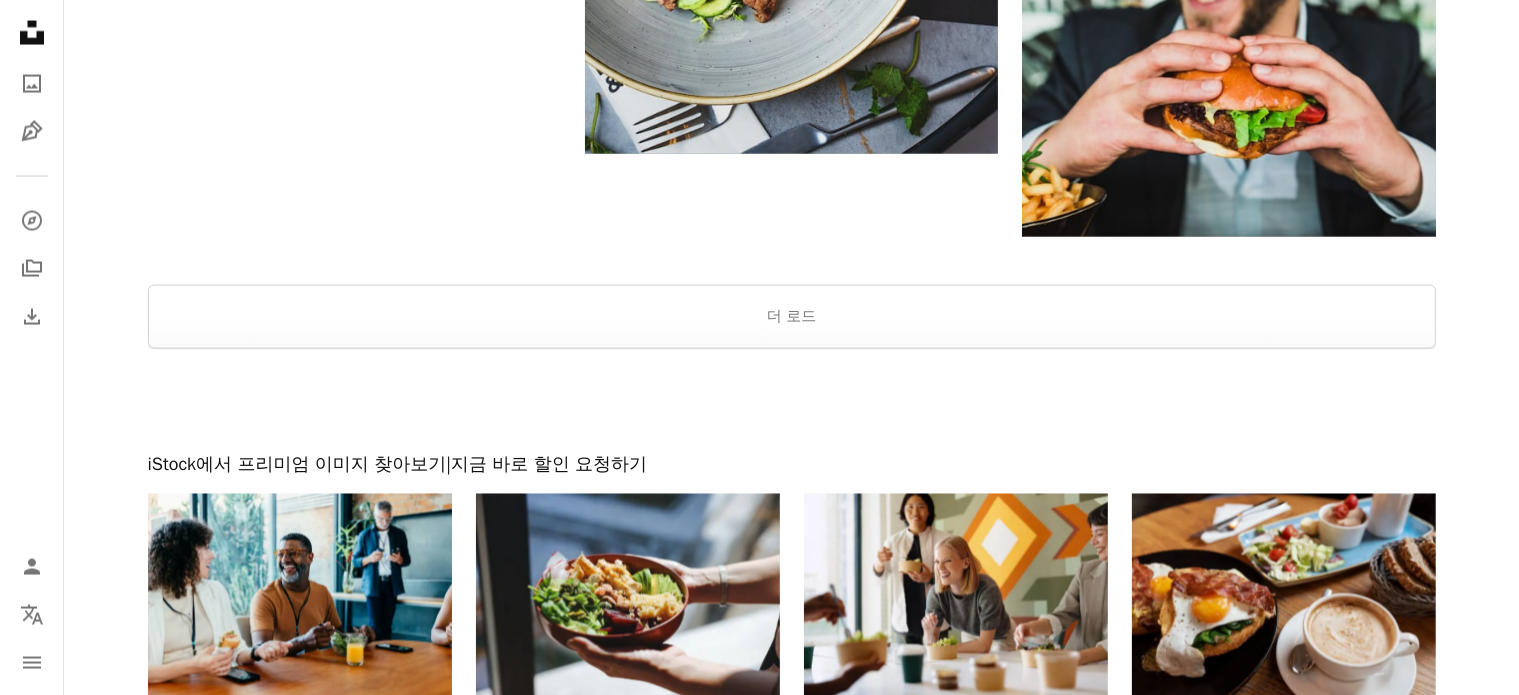 scroll, scrollTop: 3600, scrollLeft: 0, axis: vertical 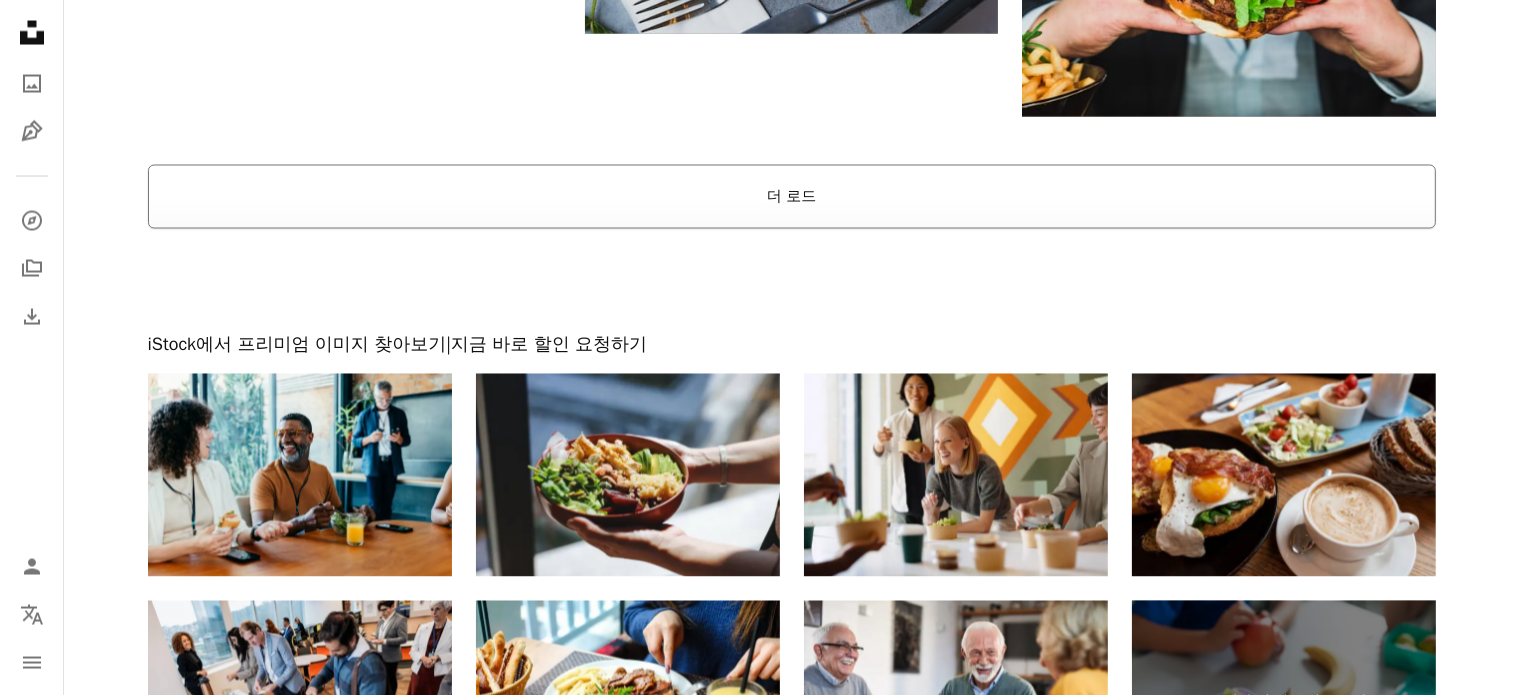 click on "더 로드" at bounding box center (792, 197) 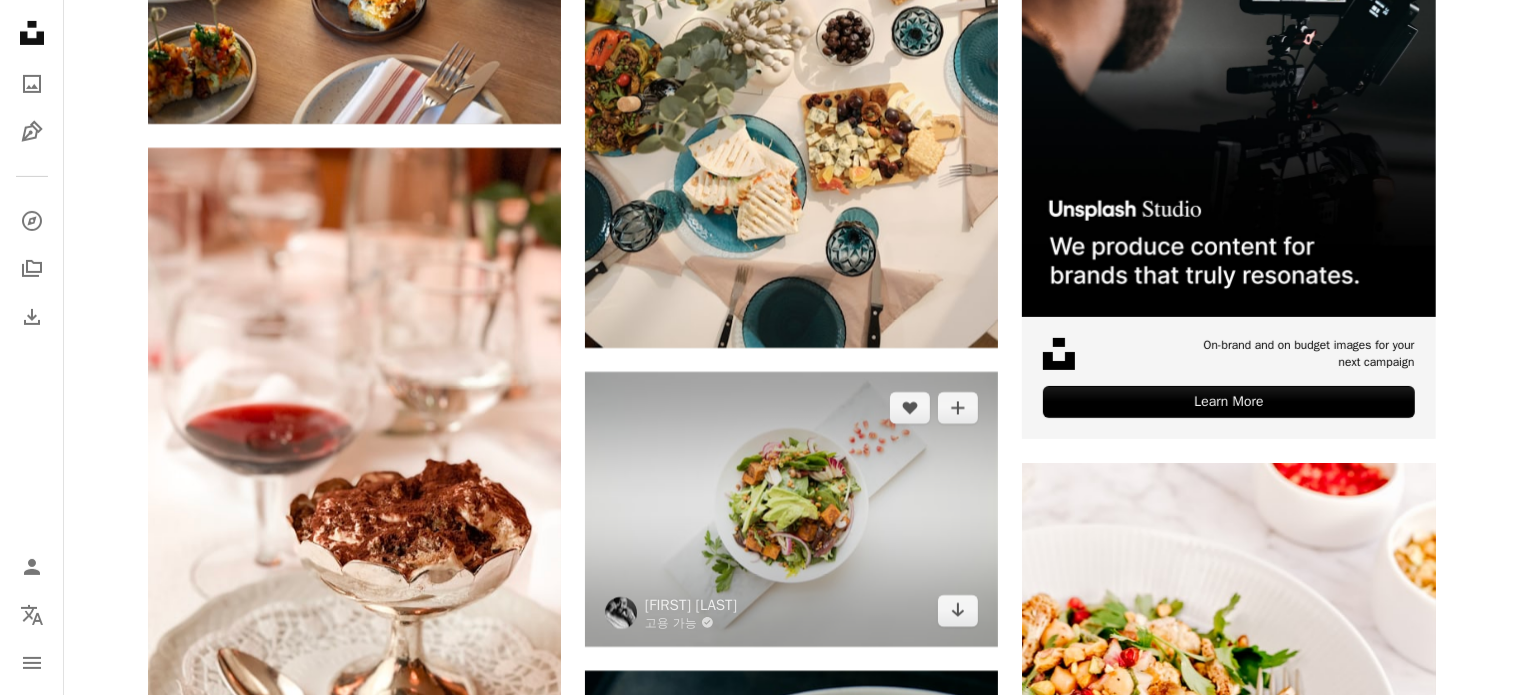 scroll, scrollTop: 7700, scrollLeft: 0, axis: vertical 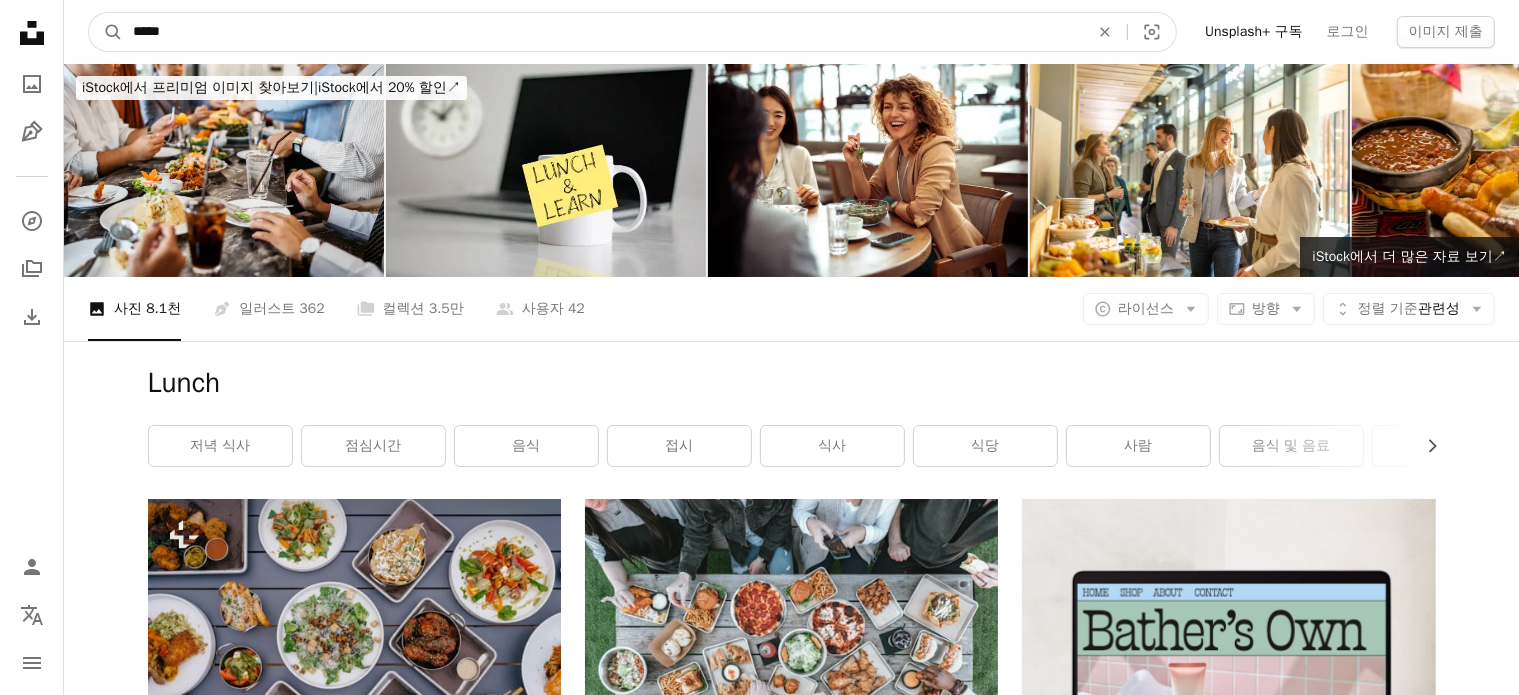 click on "*****" at bounding box center [603, 32] 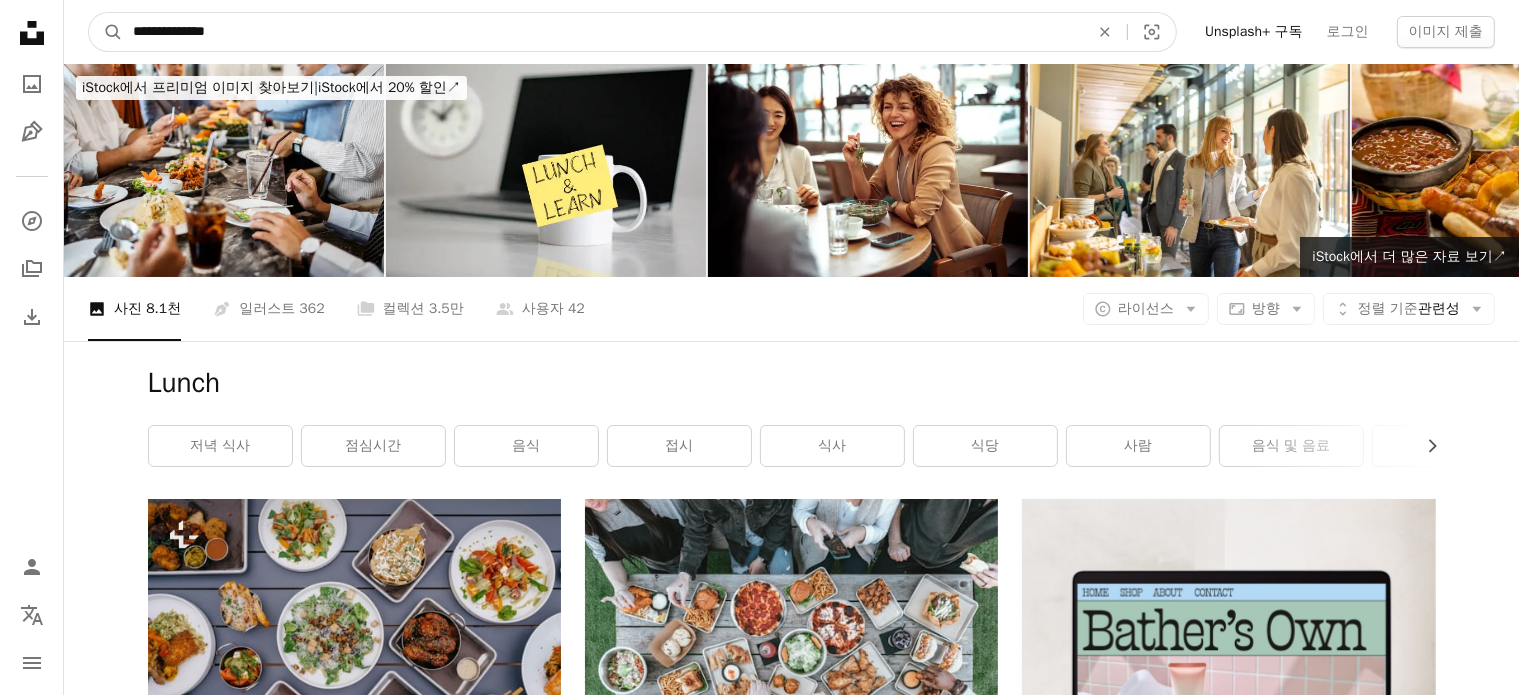 click on "**********" at bounding box center [603, 32] 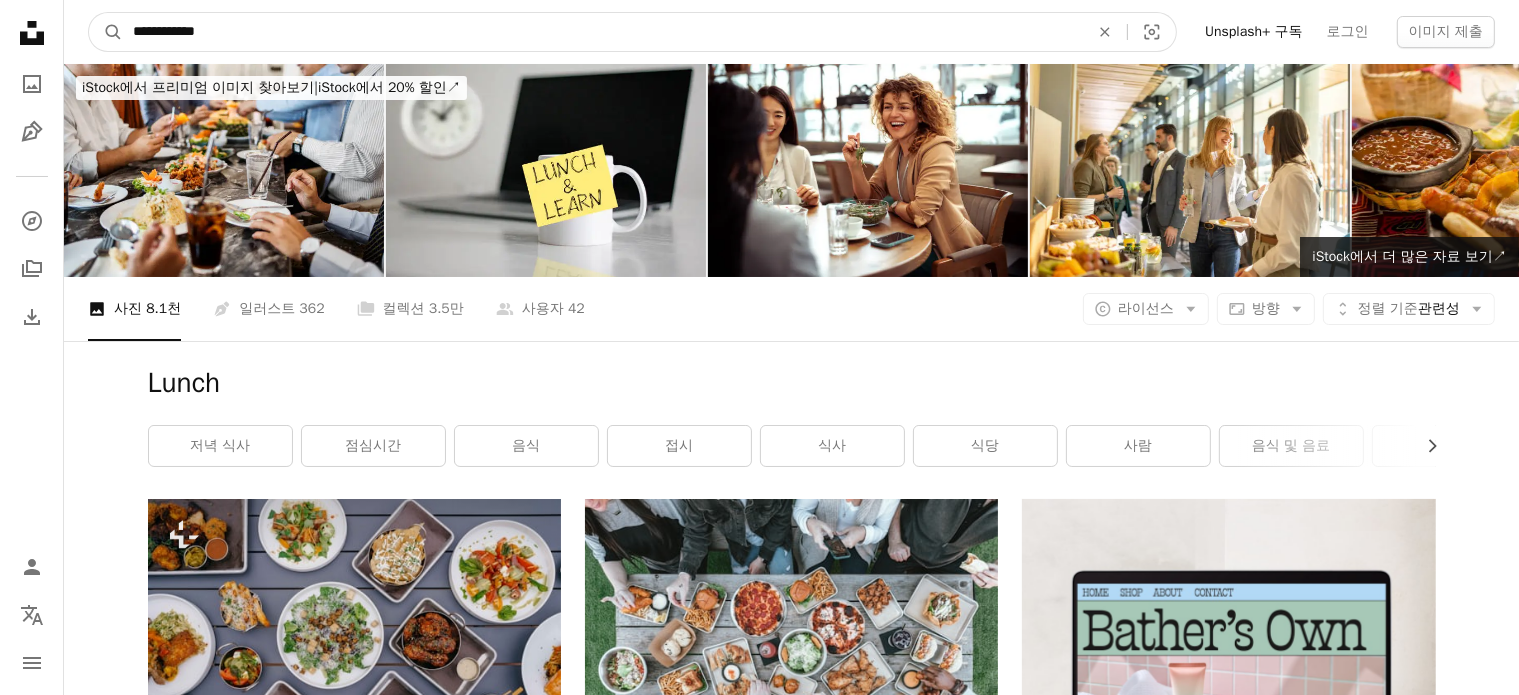 type on "**********" 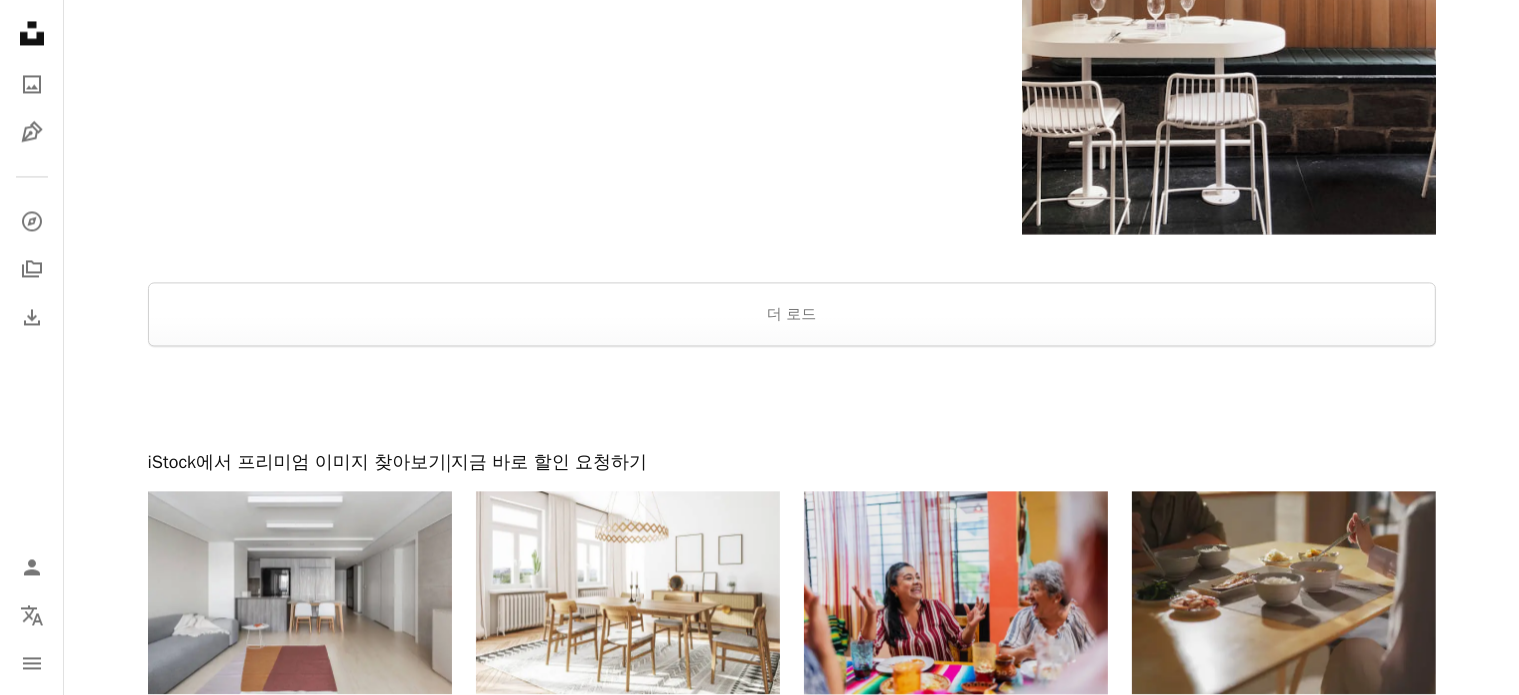 scroll, scrollTop: 4300, scrollLeft: 0, axis: vertical 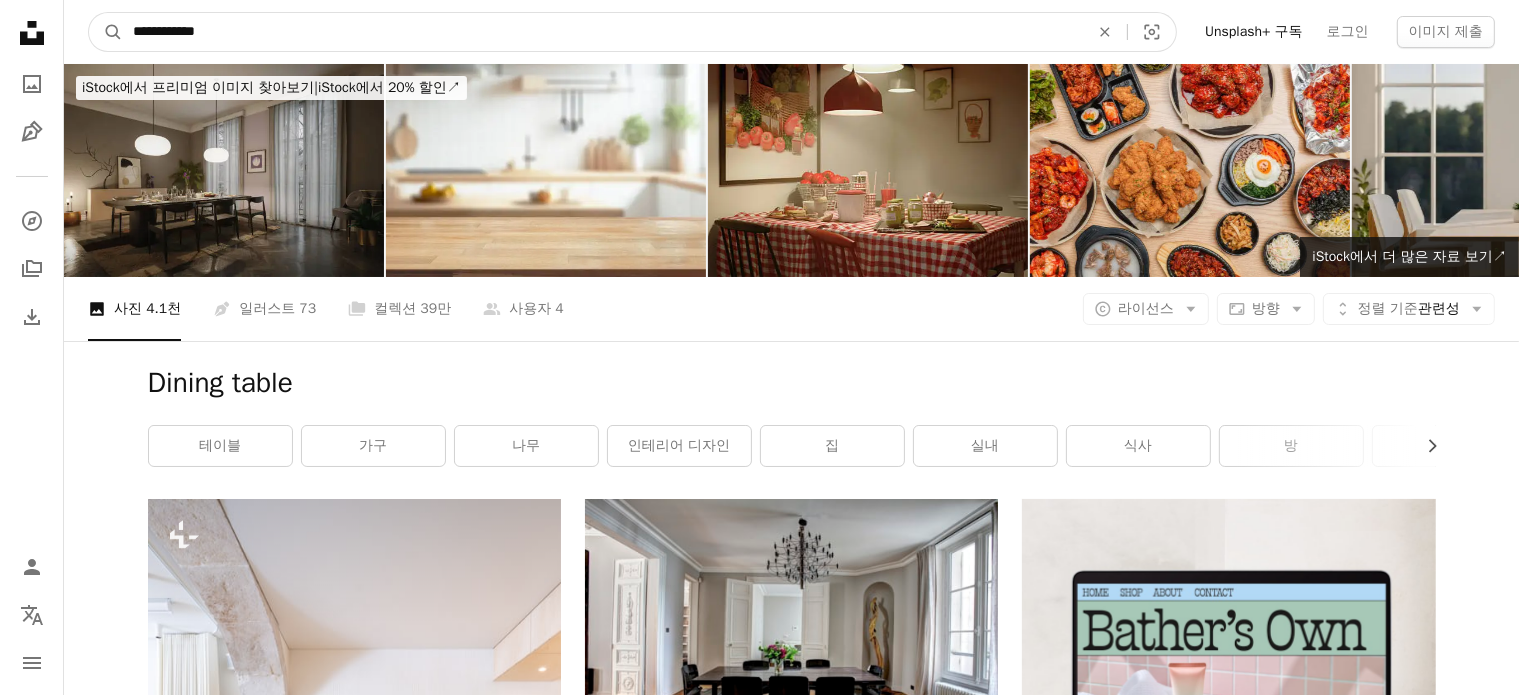 click on "**********" at bounding box center [603, 32] 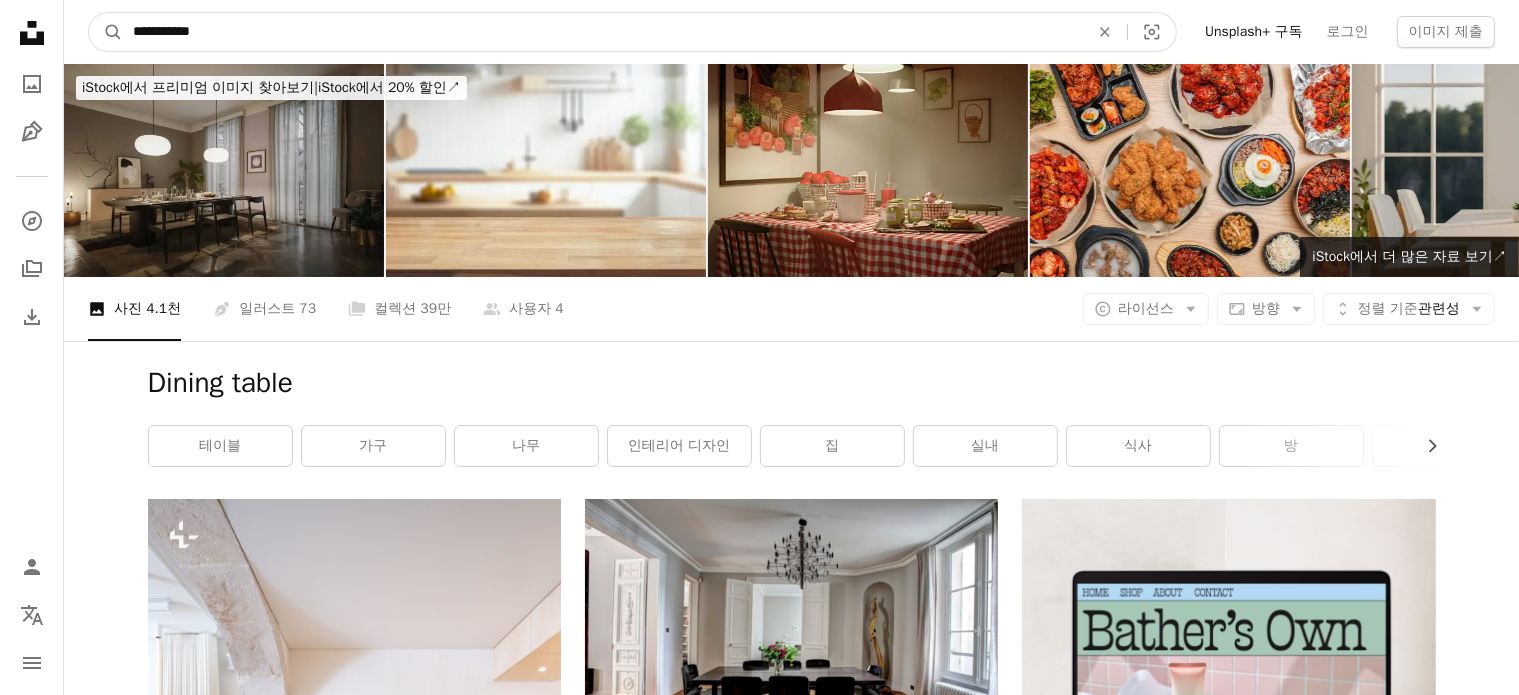 type on "**********" 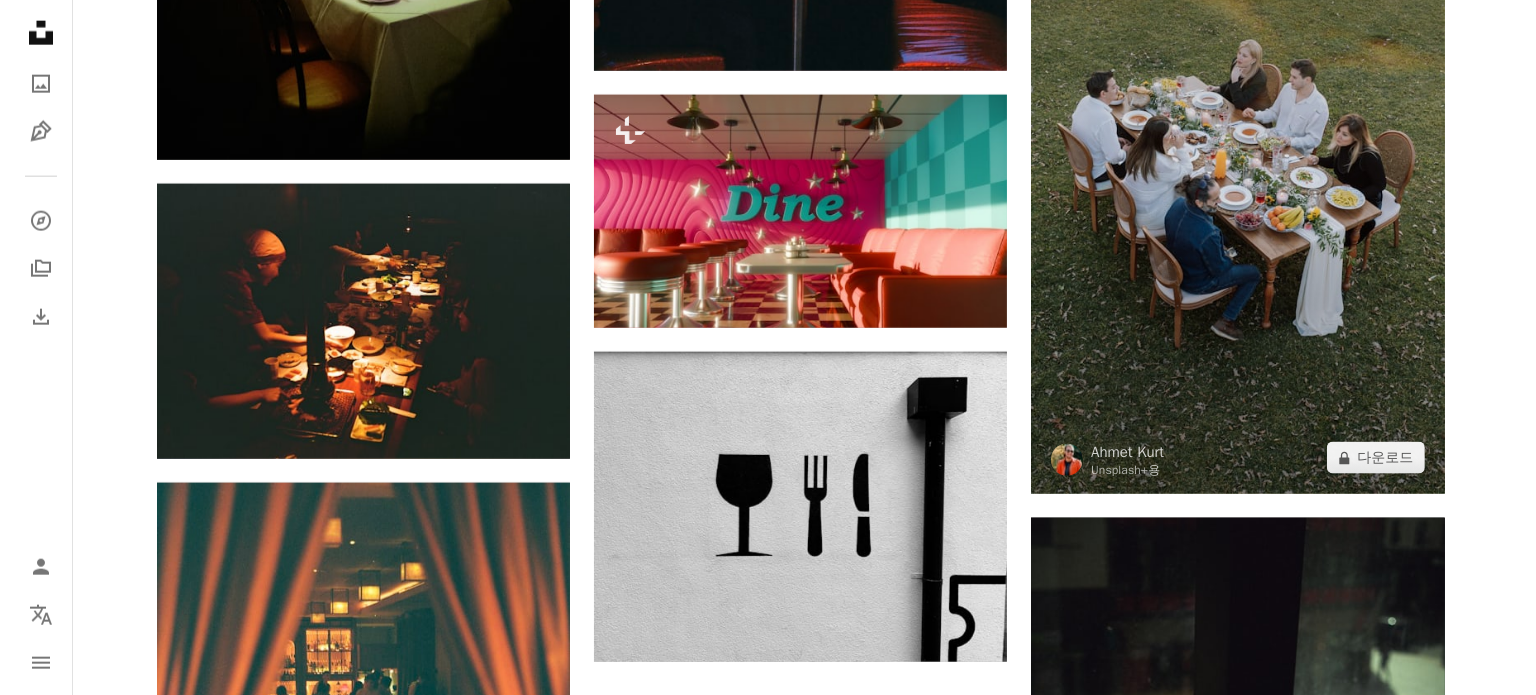 scroll, scrollTop: 2500, scrollLeft: 0, axis: vertical 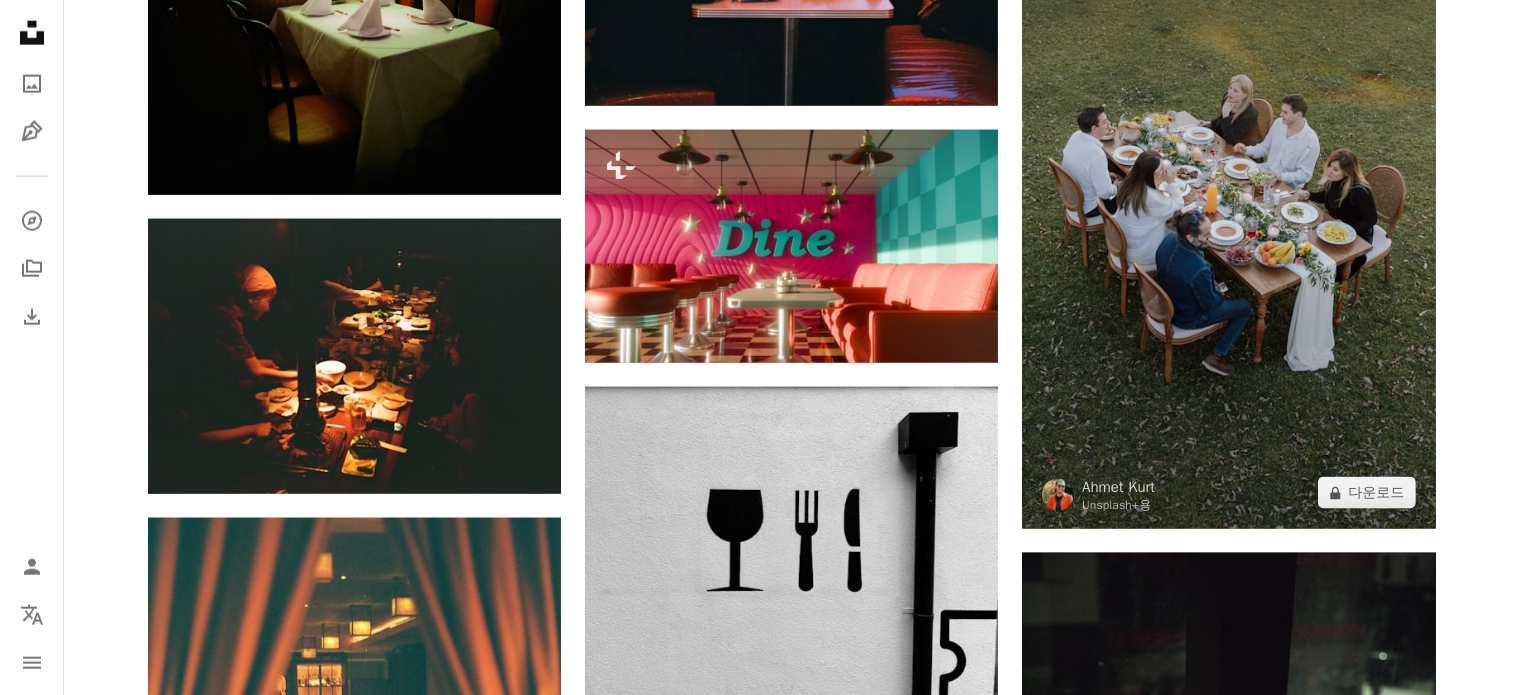 click at bounding box center (1228, 219) 